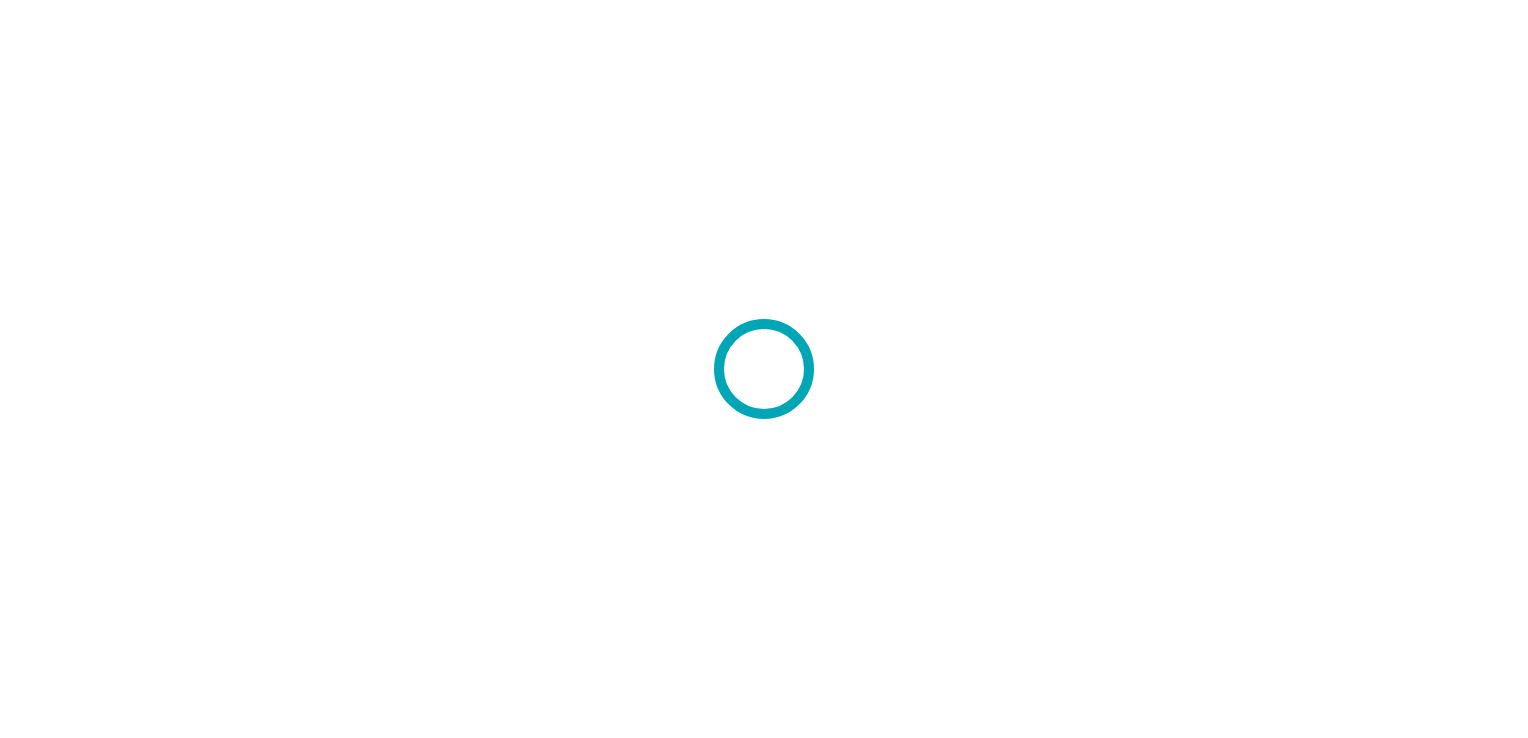 scroll, scrollTop: 0, scrollLeft: 0, axis: both 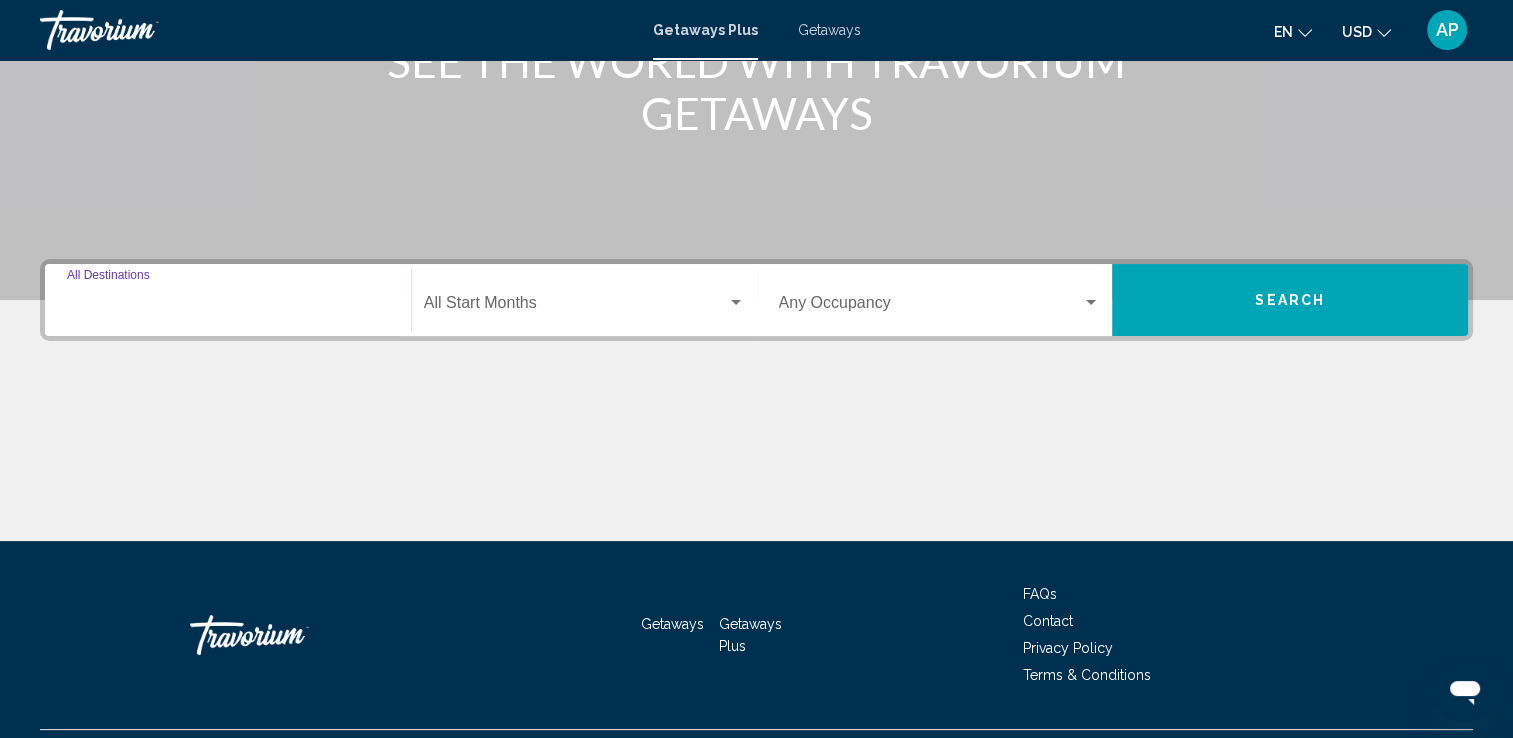 click on "Destination All Destinations" at bounding box center [228, 307] 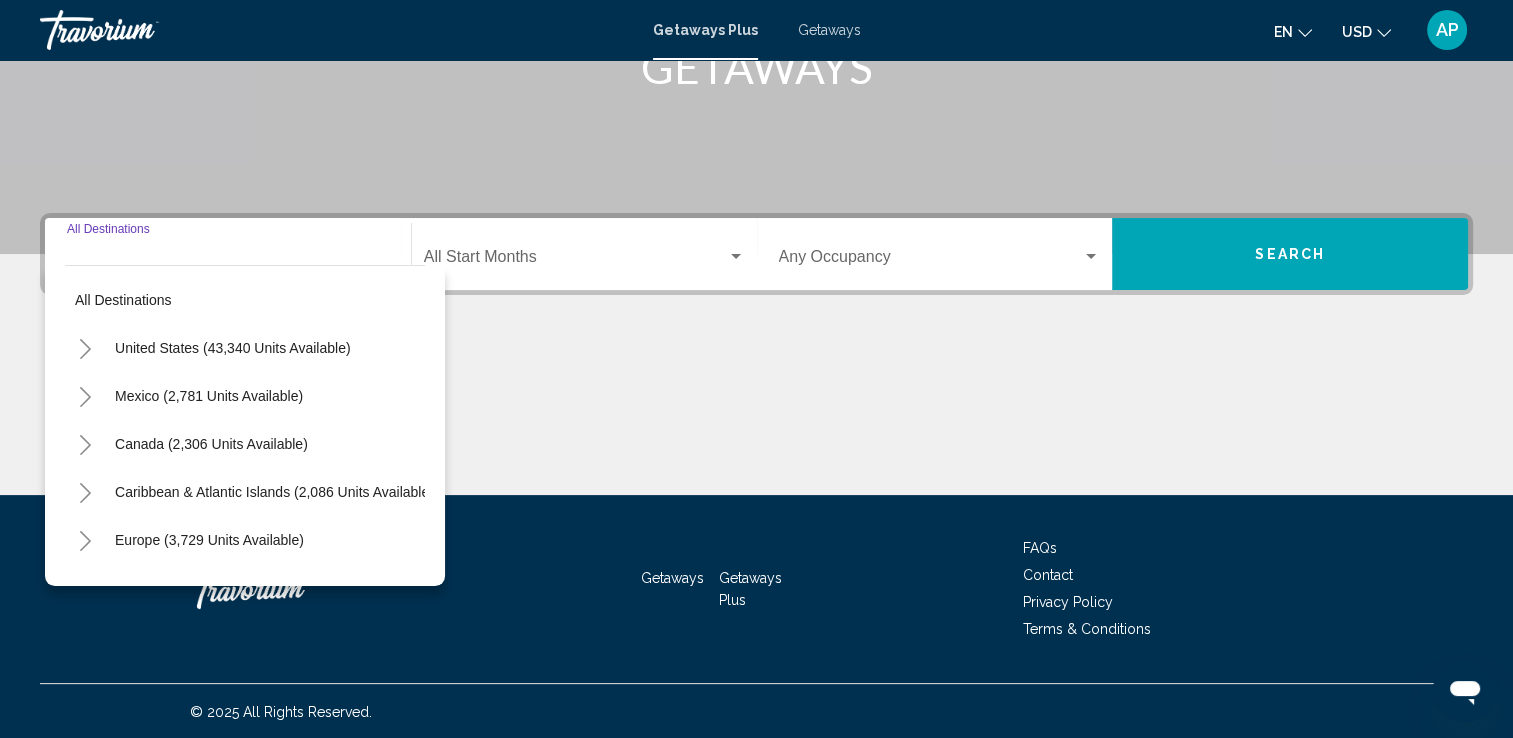 scroll, scrollTop: 347, scrollLeft: 0, axis: vertical 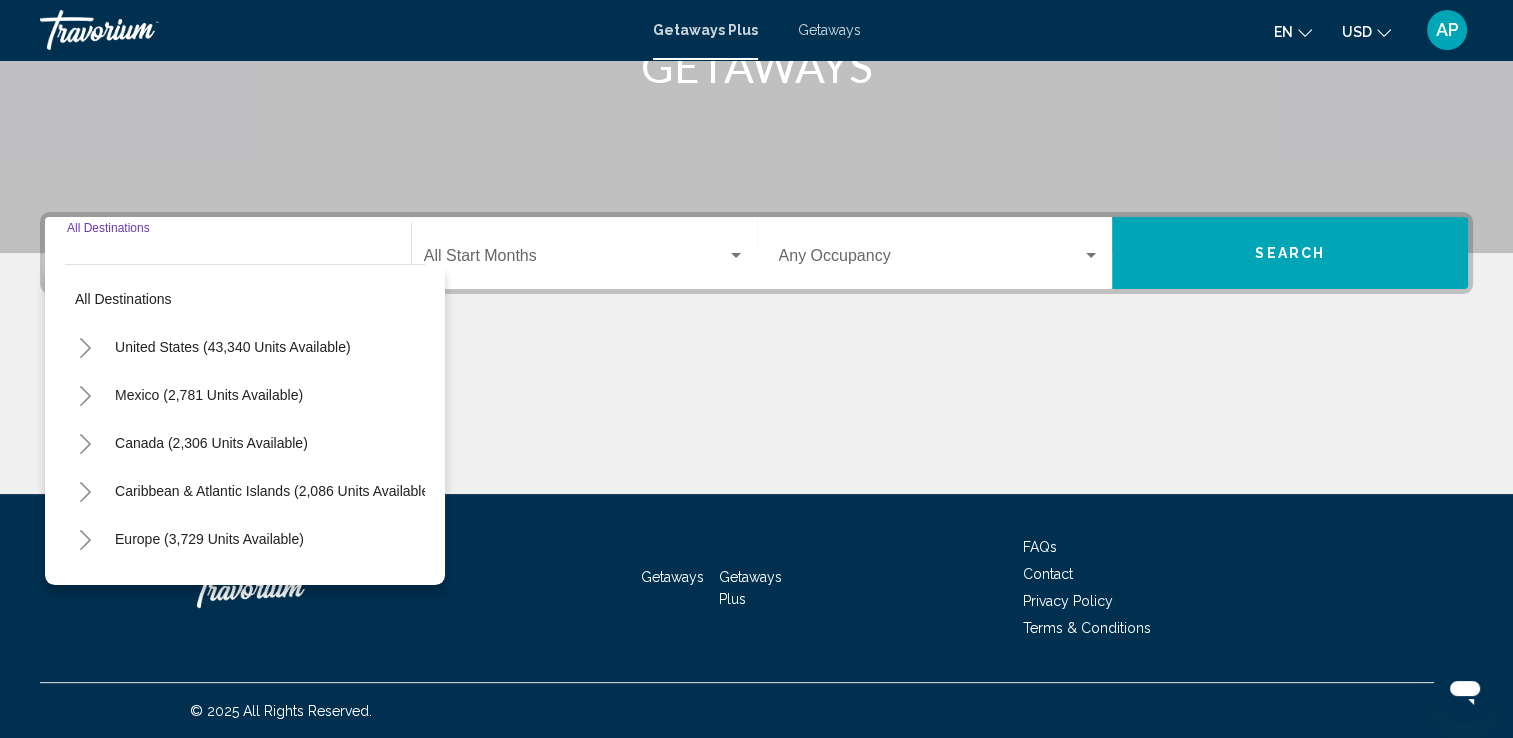 click 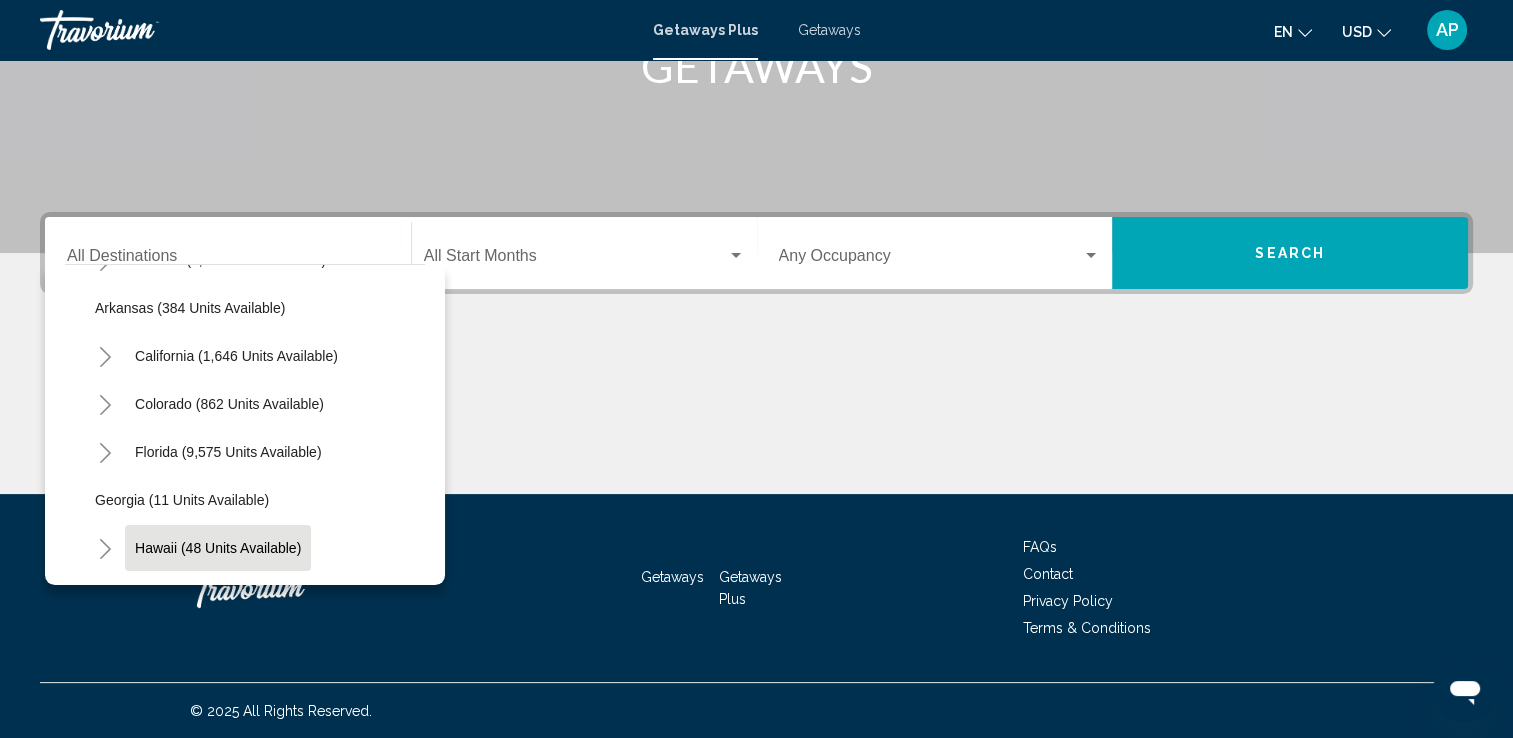 scroll, scrollTop: 100, scrollLeft: 0, axis: vertical 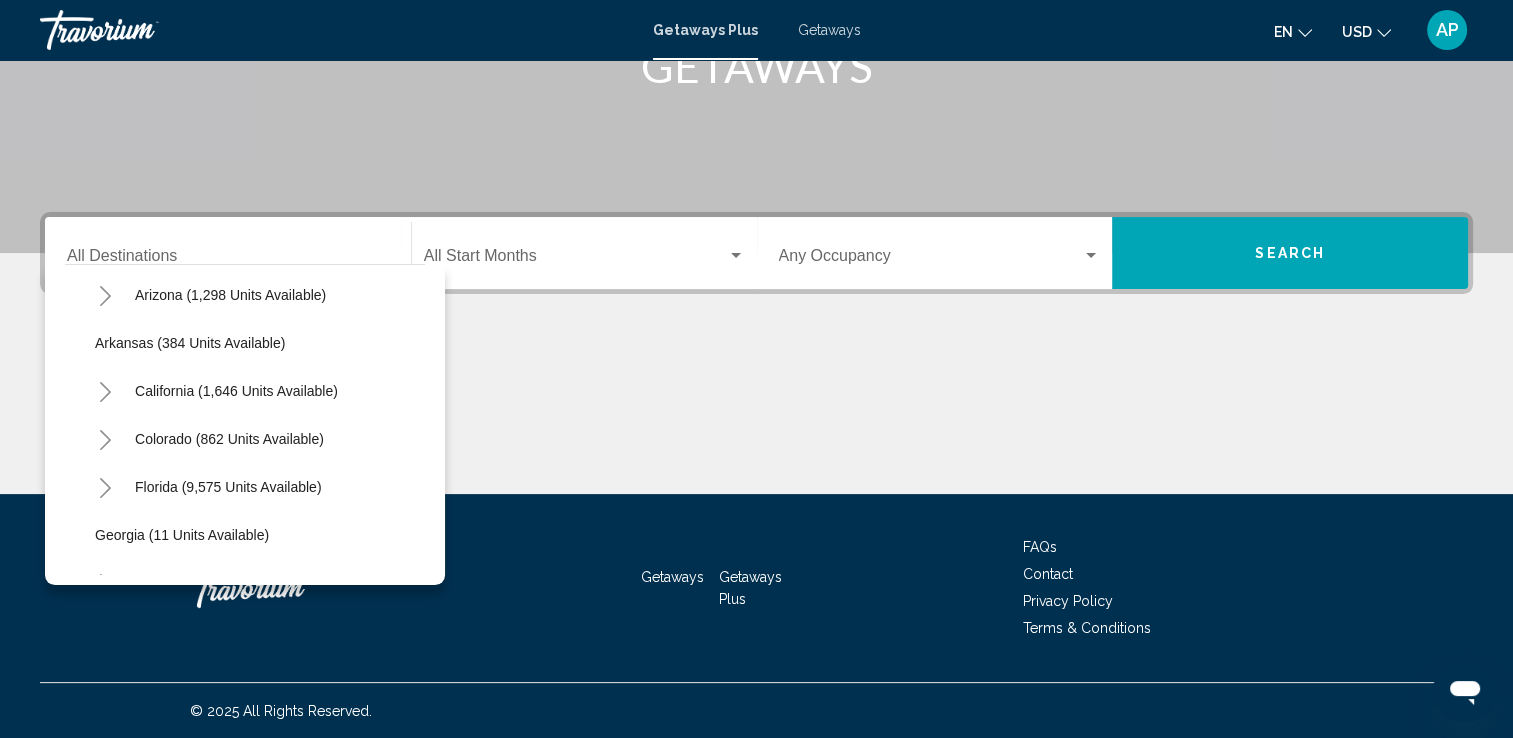 click 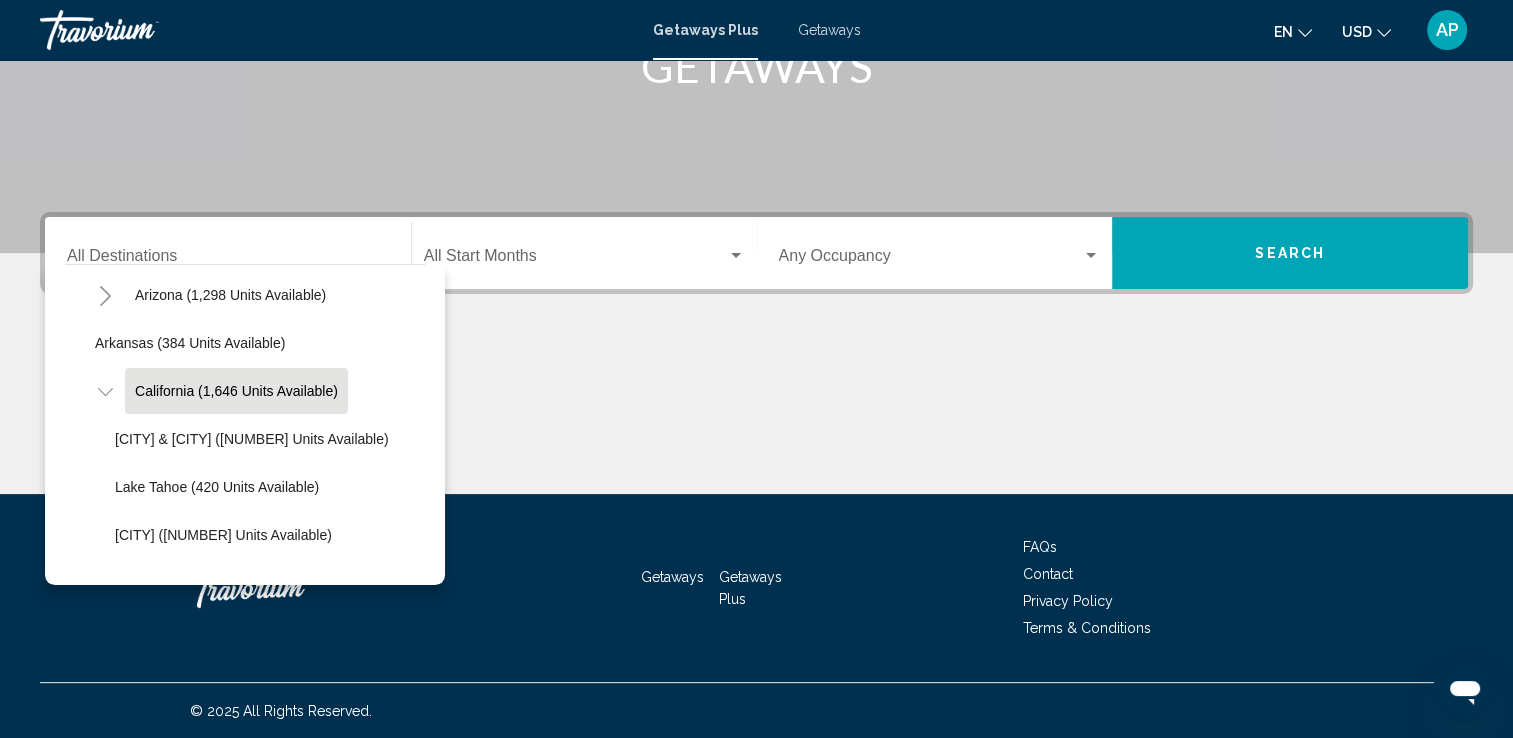 scroll, scrollTop: 200, scrollLeft: 0, axis: vertical 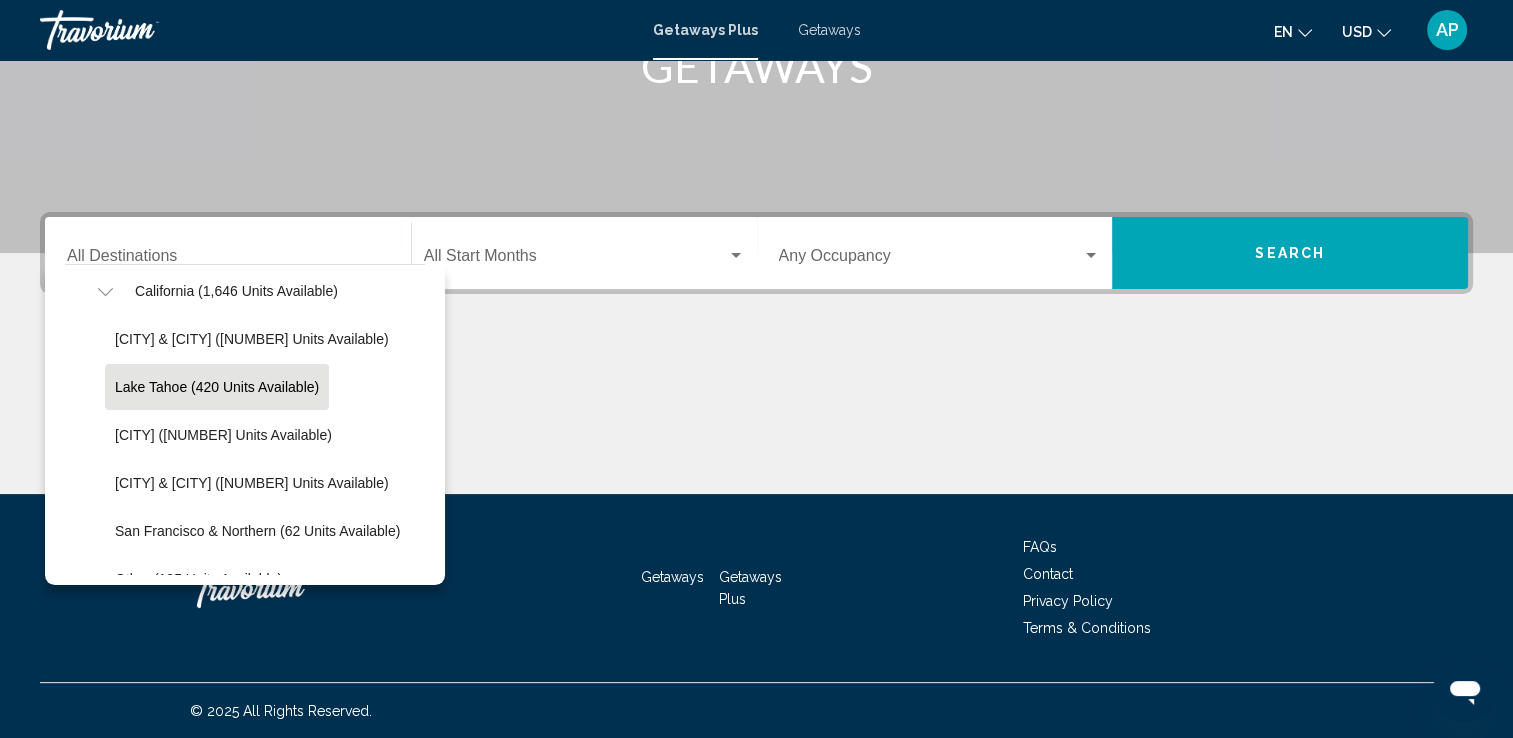 click on "Lake Tahoe (420 units available)" 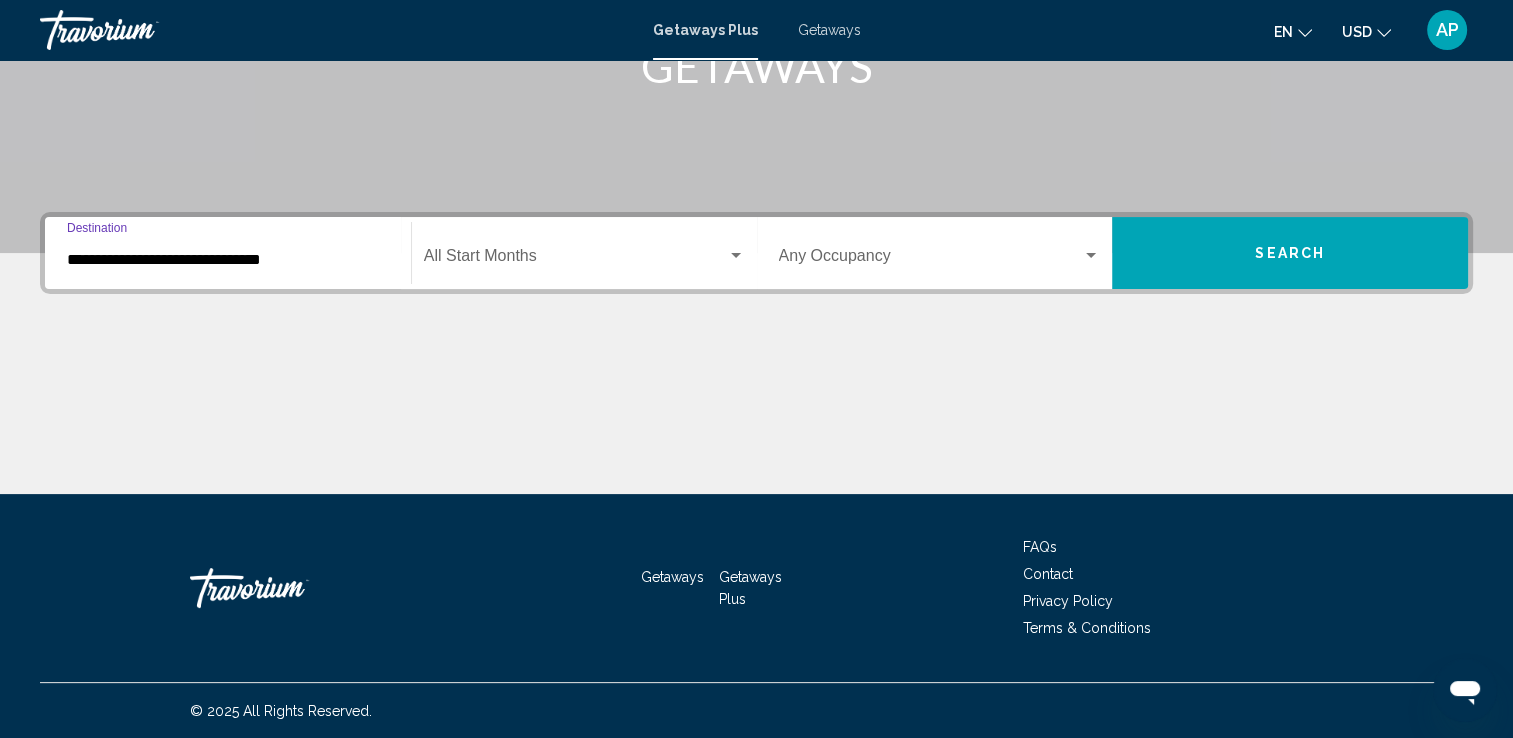 click at bounding box center [575, 260] 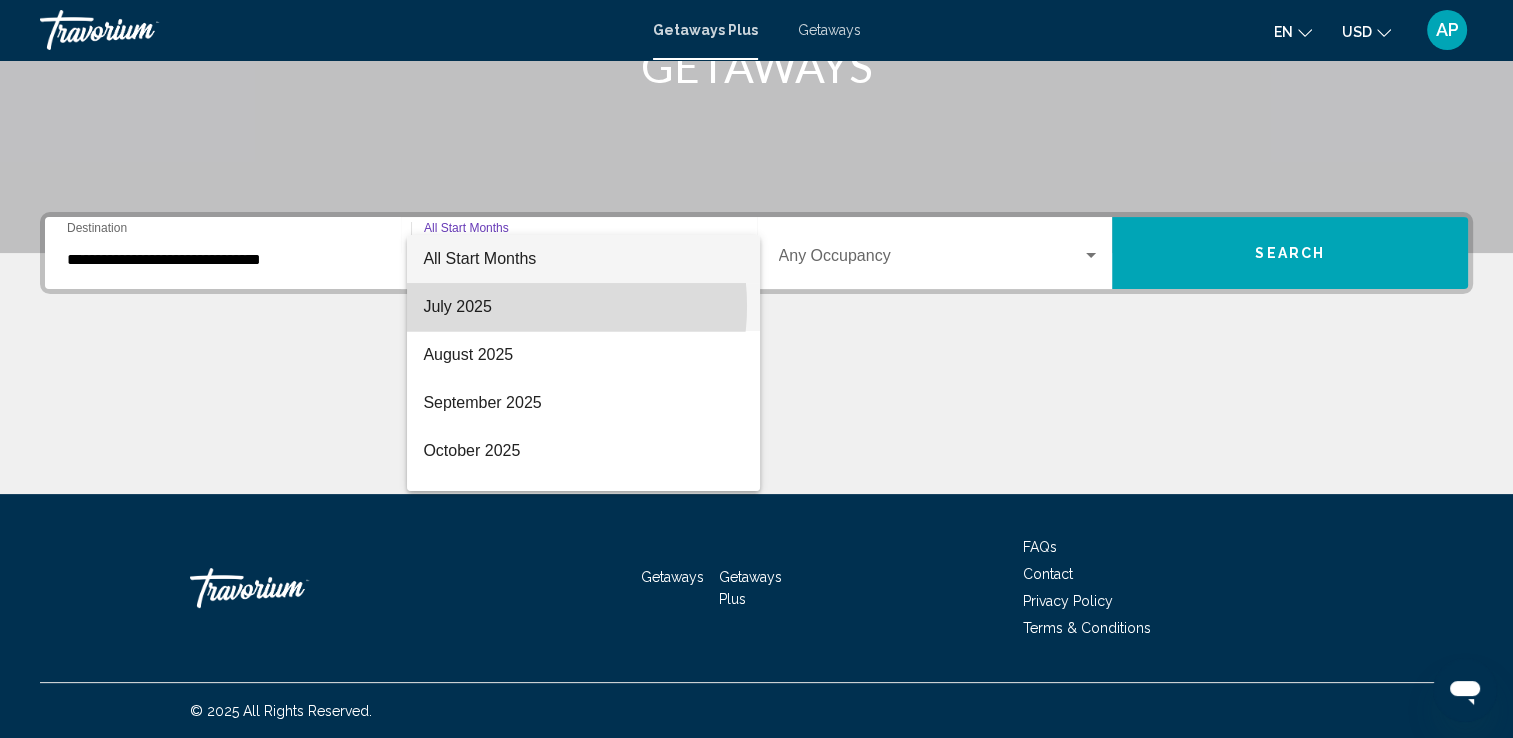 click on "July 2025" at bounding box center [583, 307] 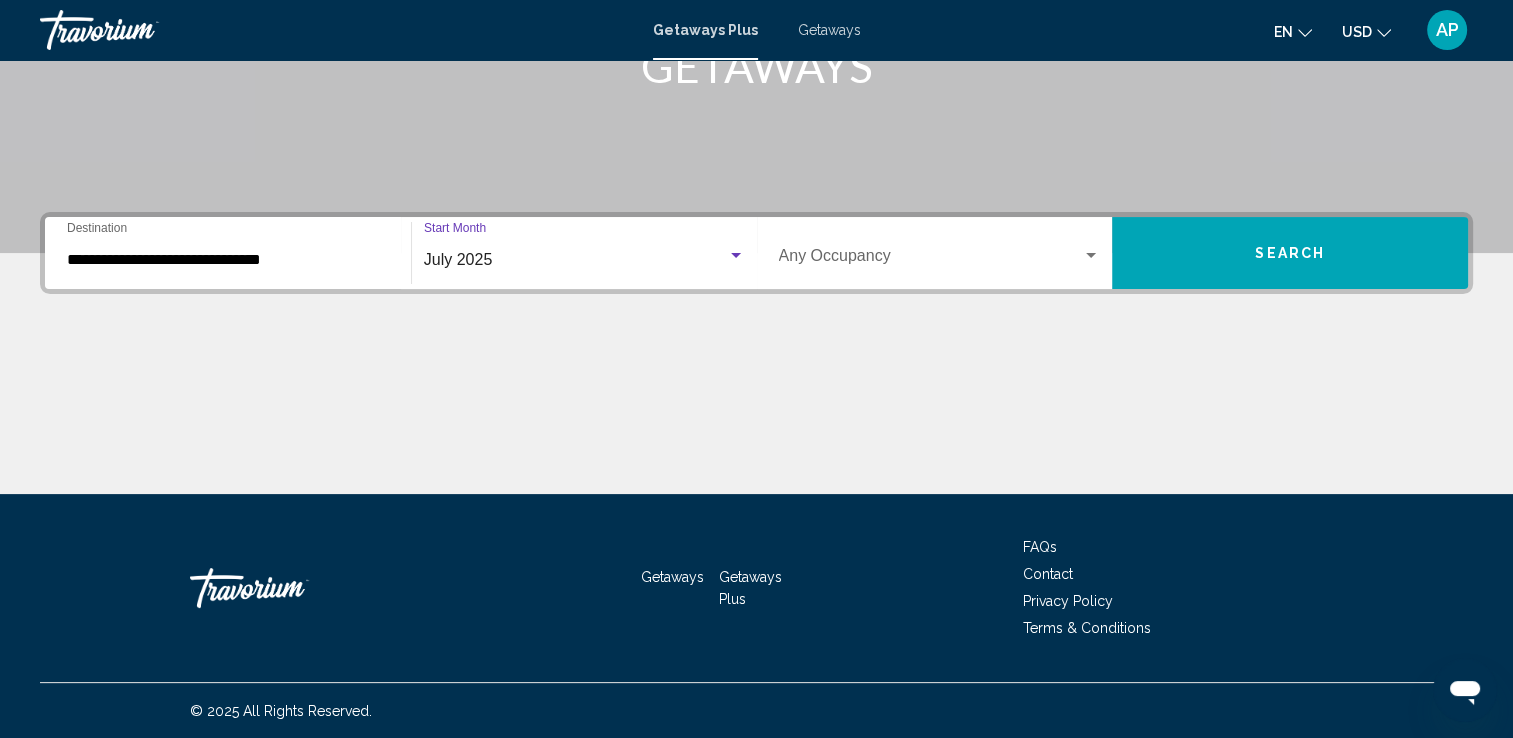 click at bounding box center (931, 260) 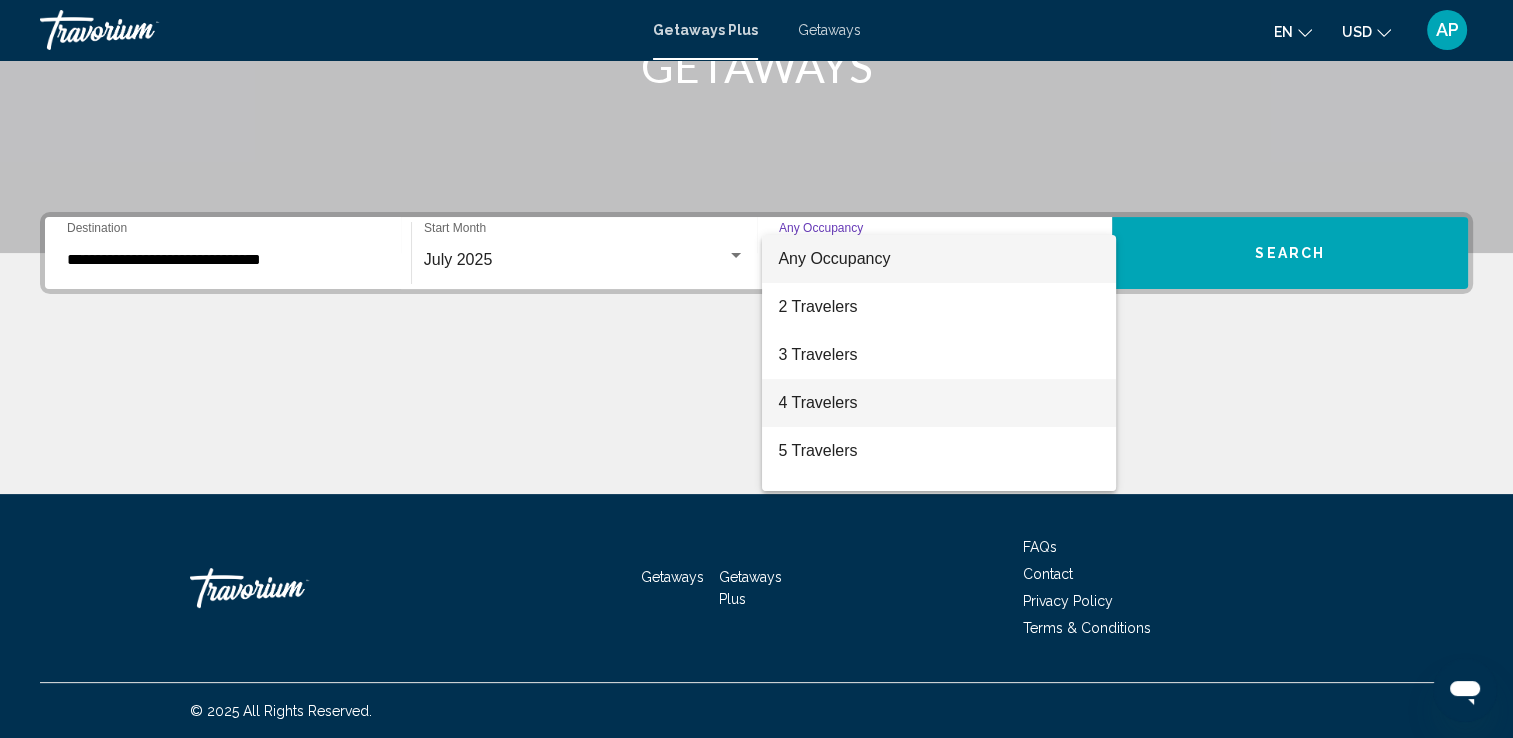 click on "4 Travelers" at bounding box center [939, 403] 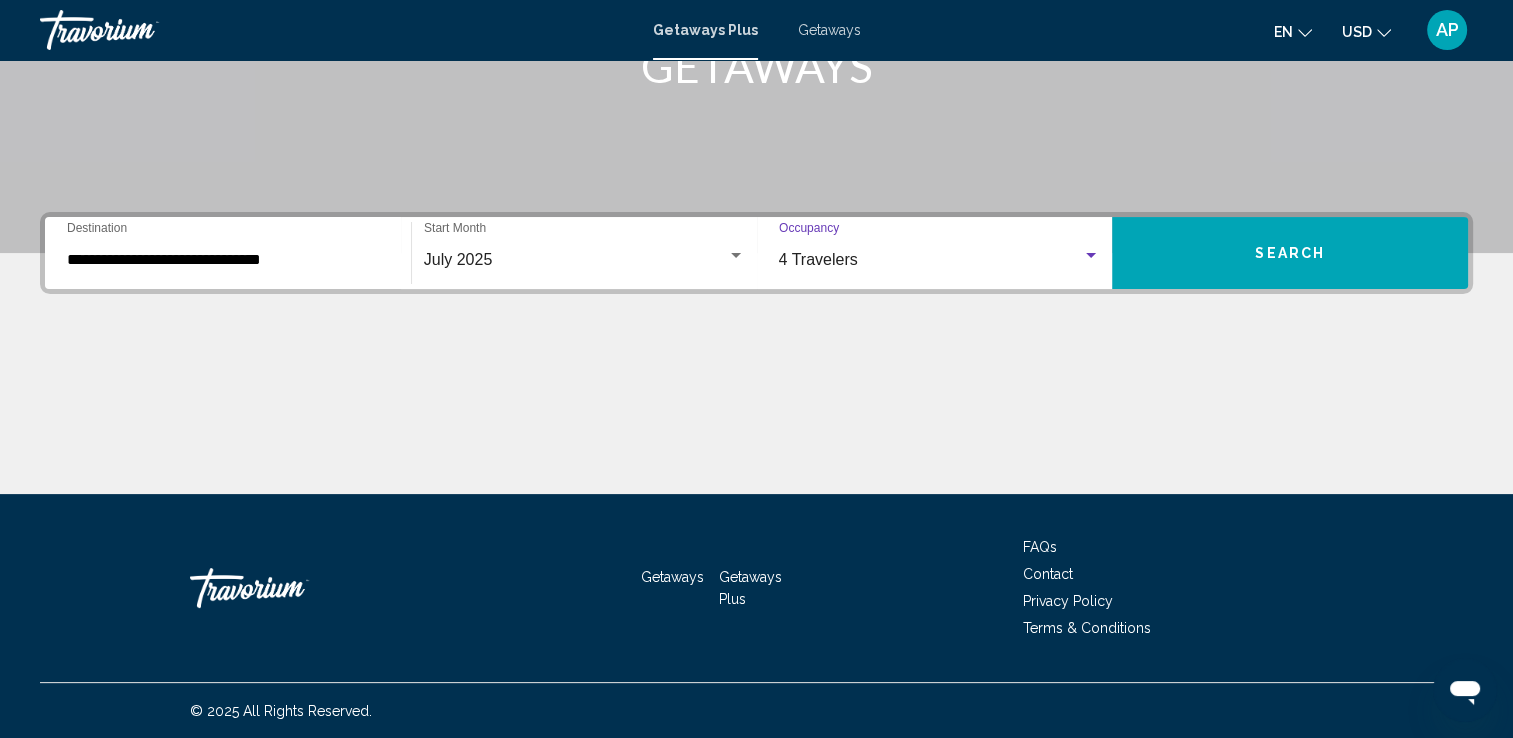 click on "Search" at bounding box center [1290, 253] 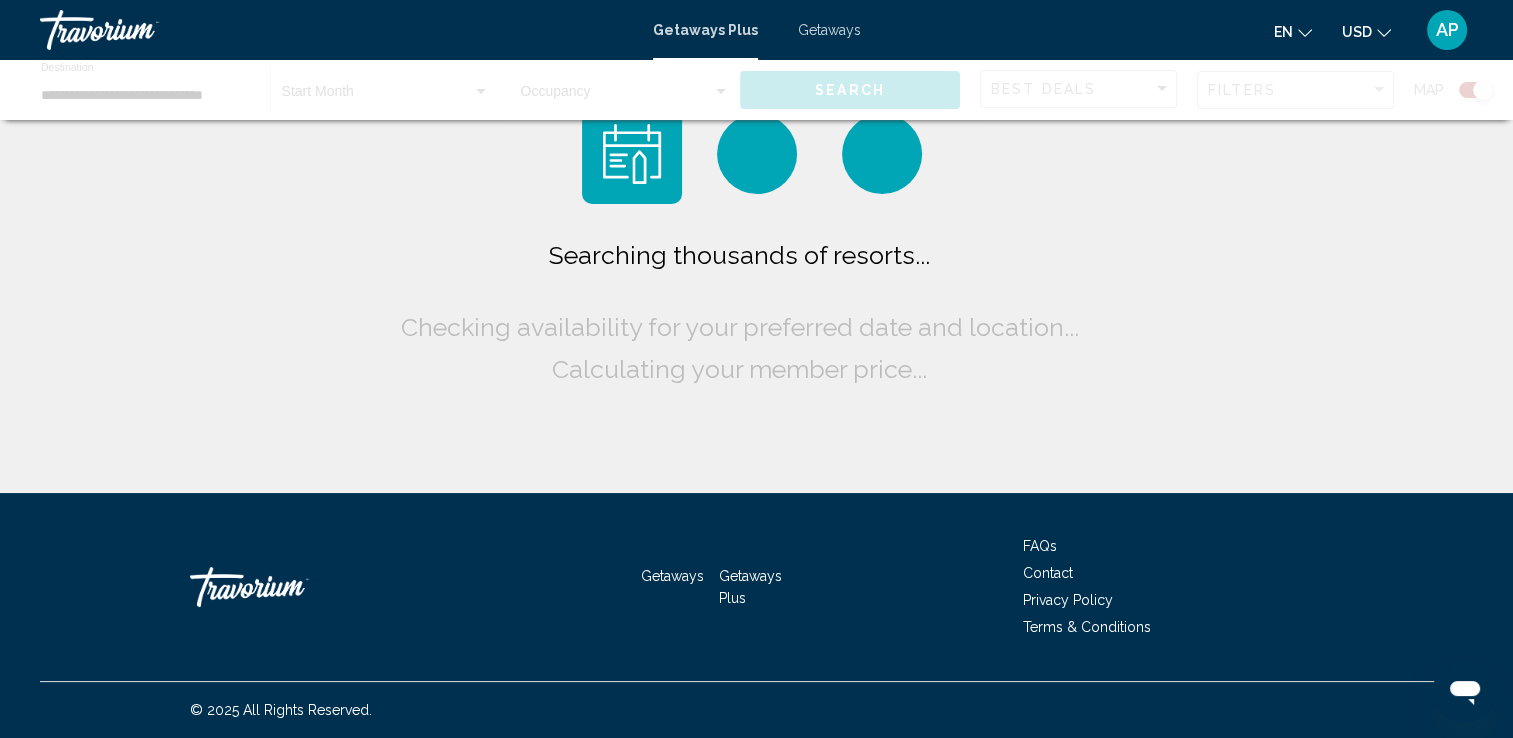 scroll, scrollTop: 0, scrollLeft: 0, axis: both 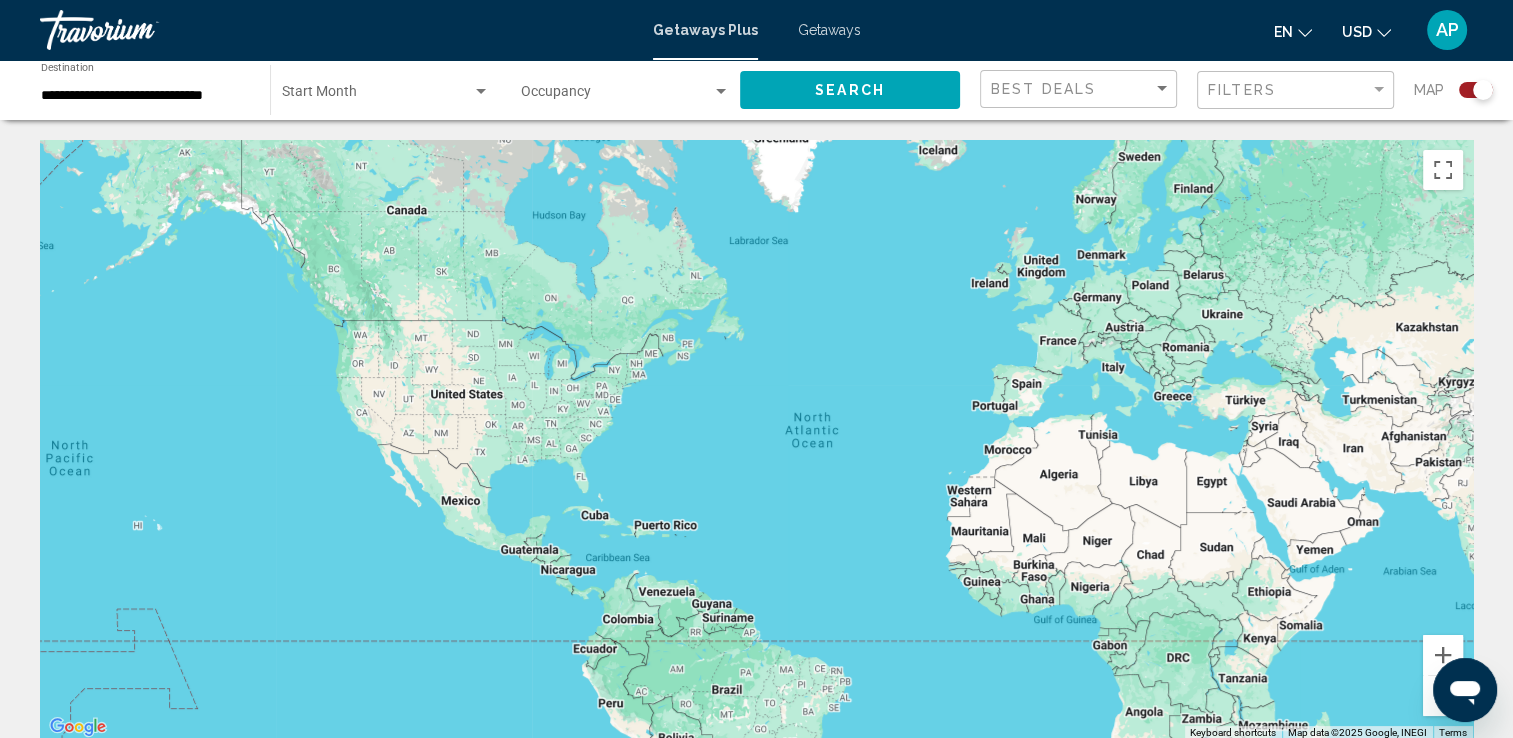 drag, startPoint x: 302, startPoint y: 362, endPoint x: 435, endPoint y: 392, distance: 136.34148 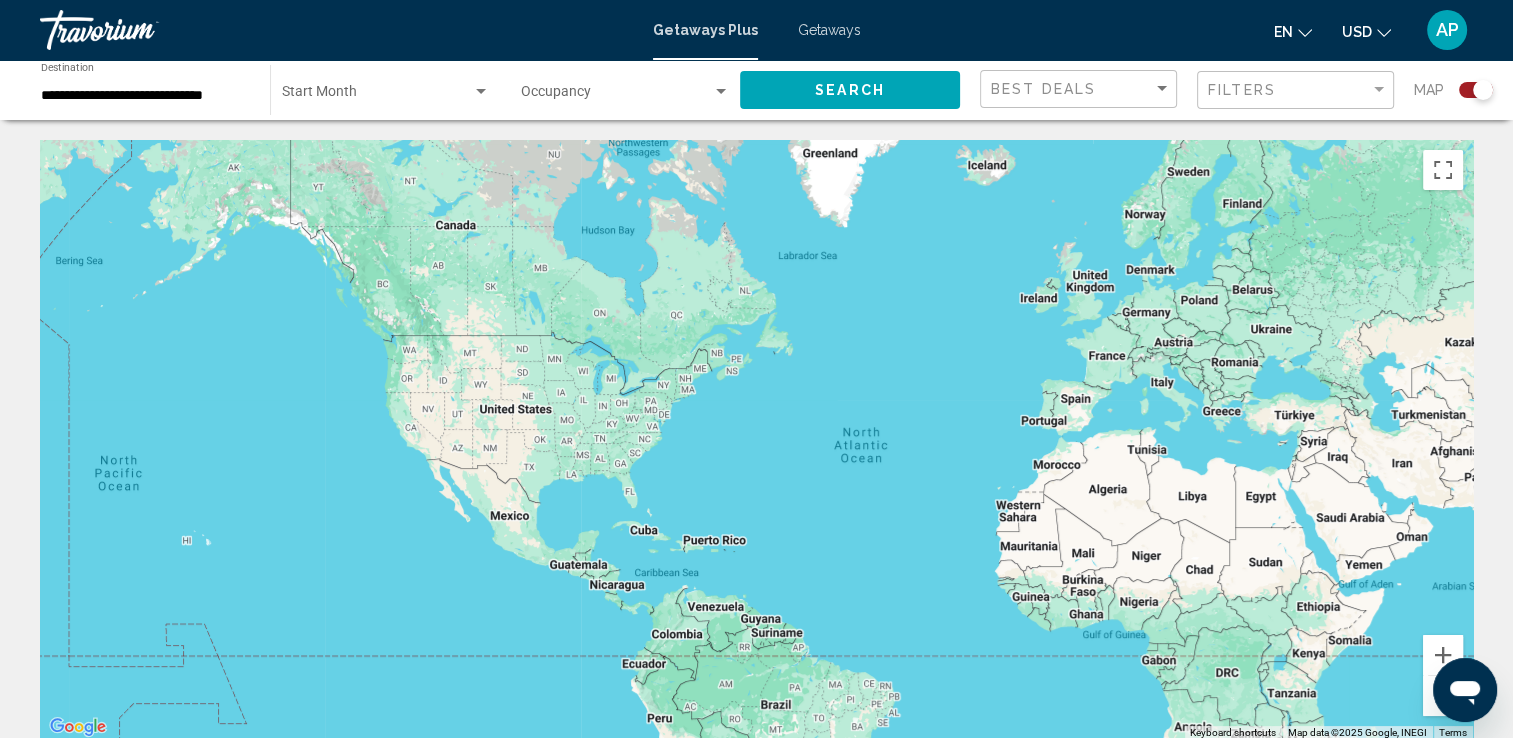 click at bounding box center [756, 440] 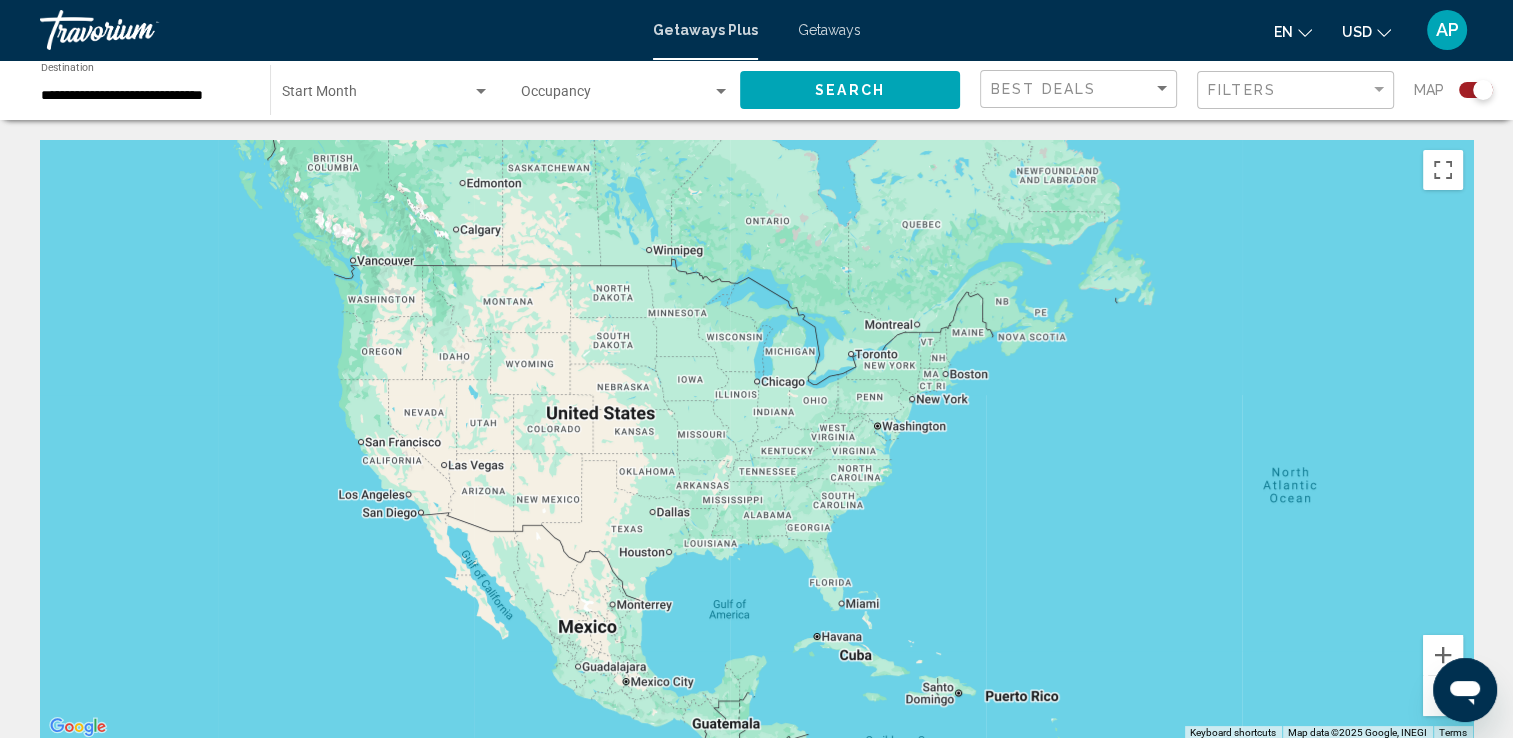 click at bounding box center [756, 440] 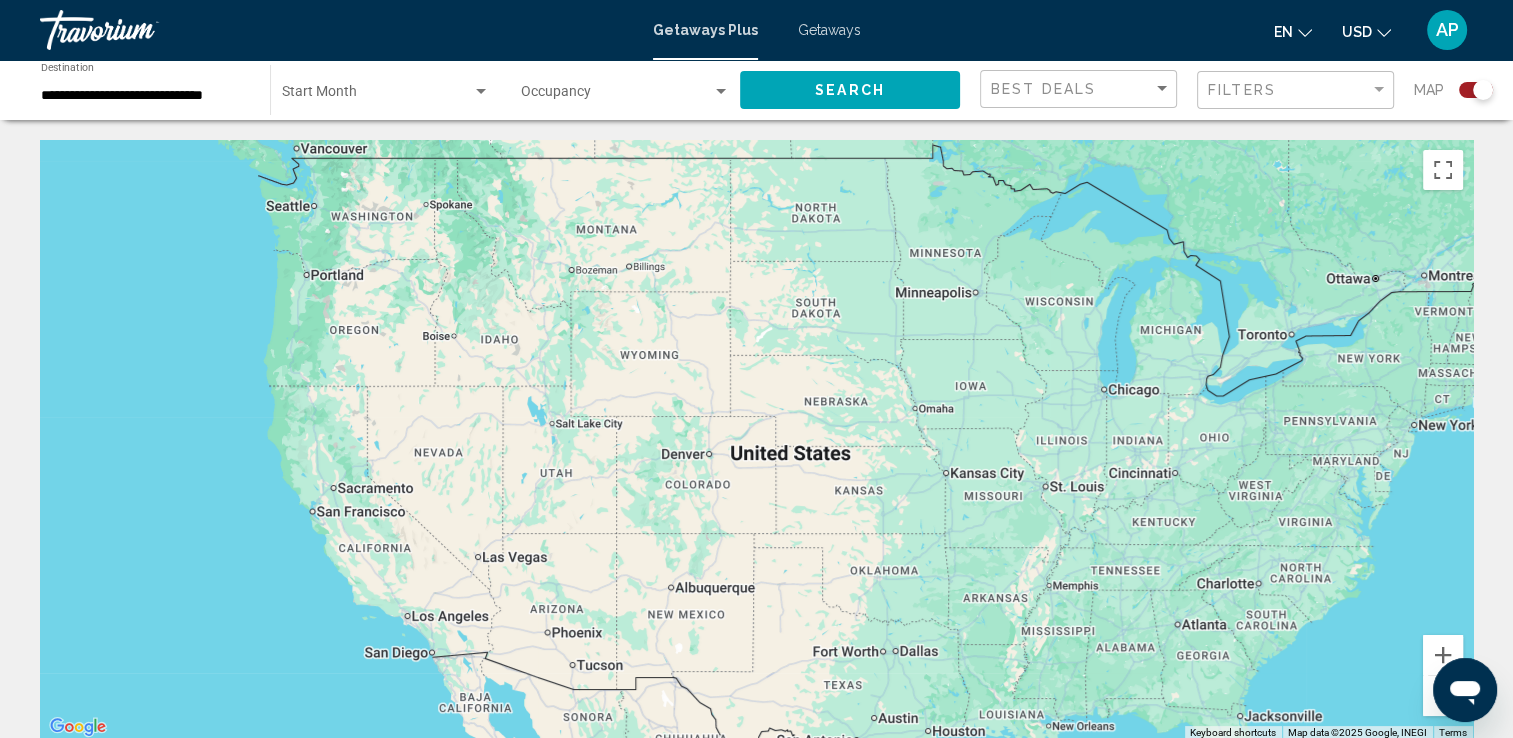 click 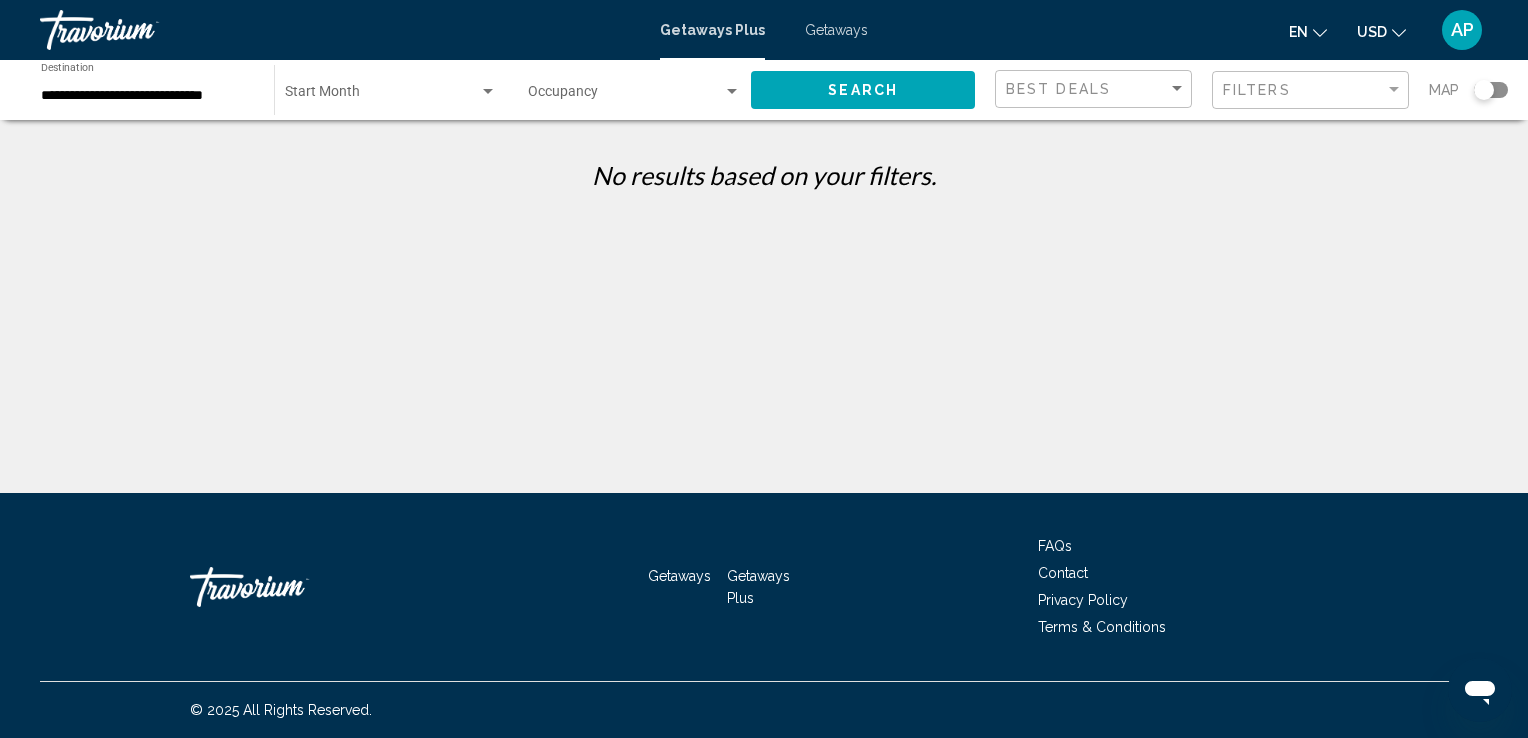 click 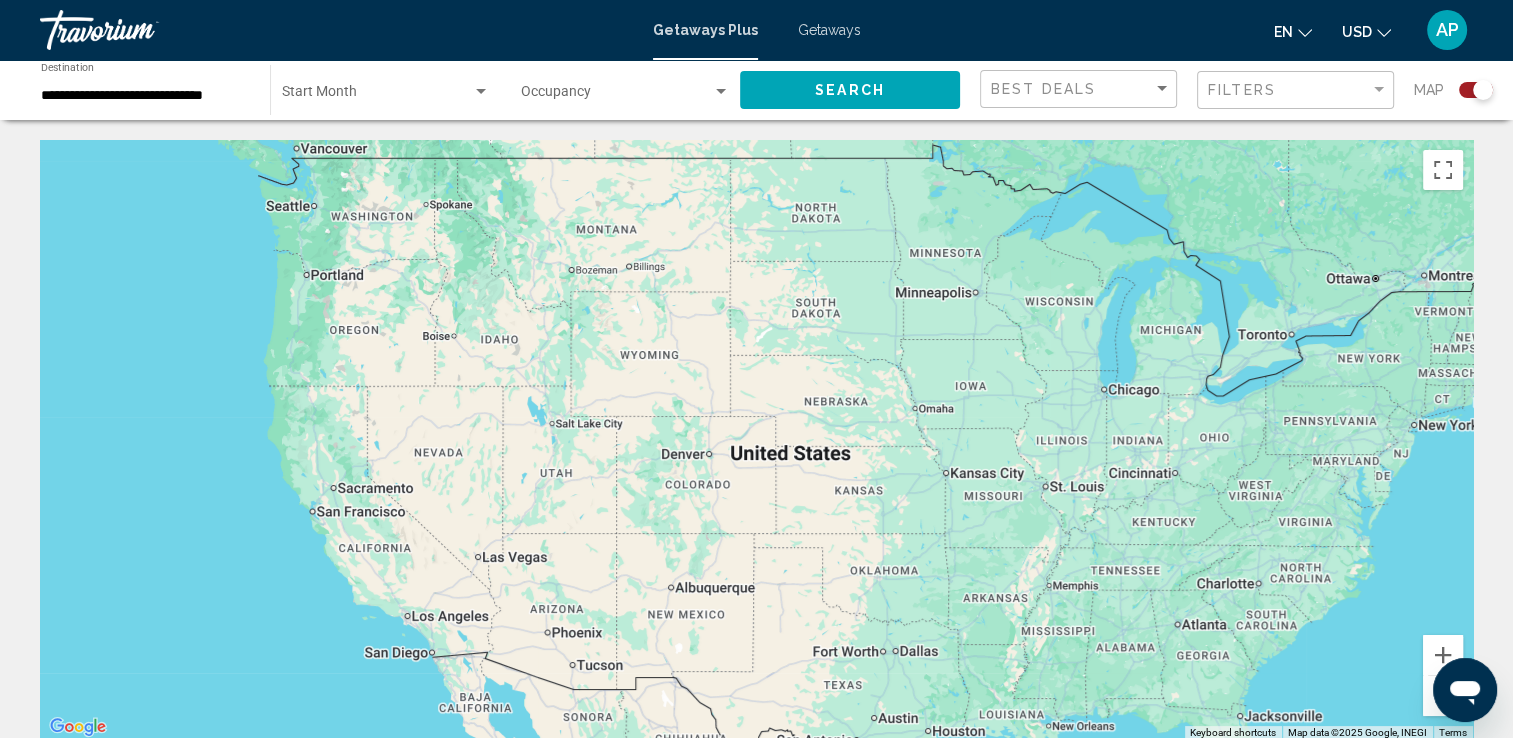 click at bounding box center [377, 96] 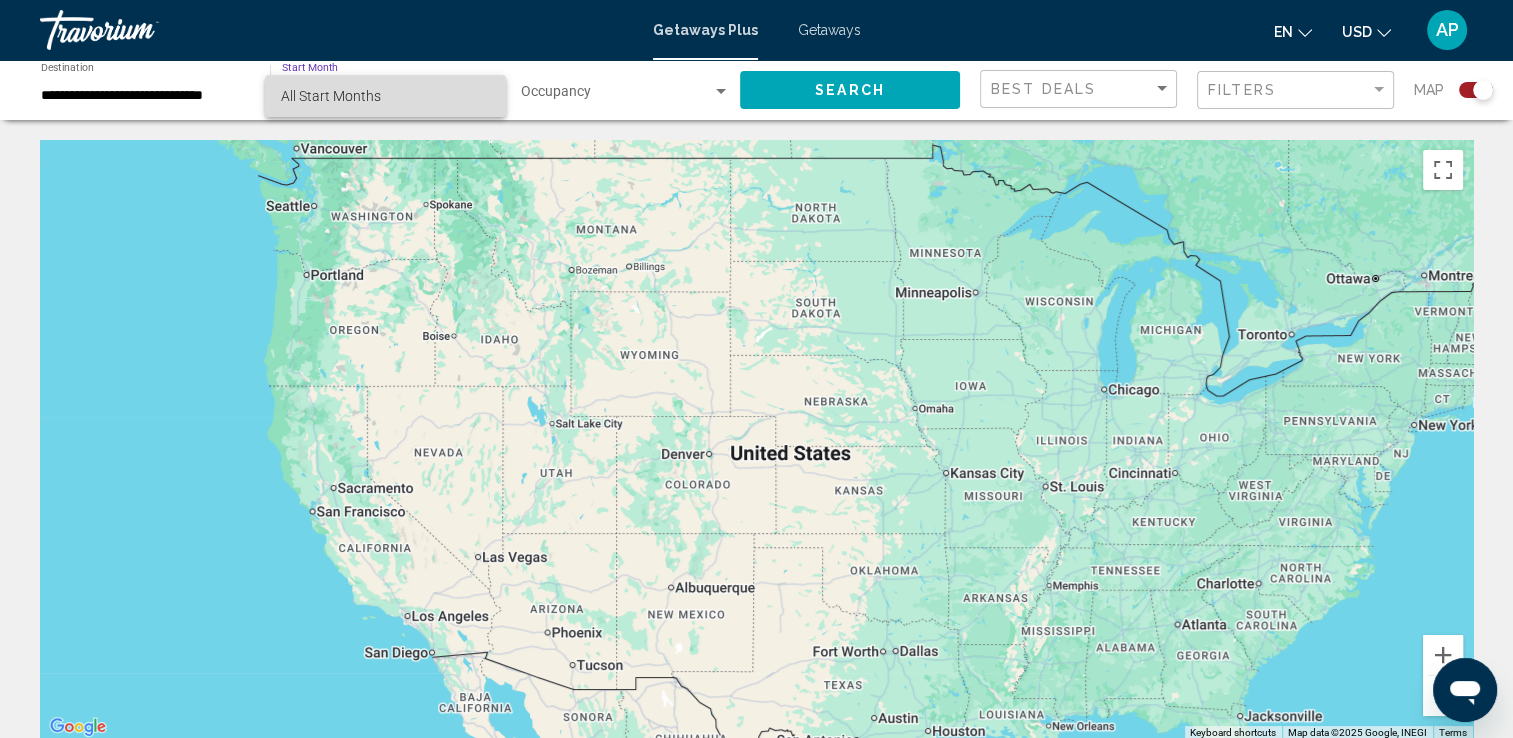 click on "All Start Months" at bounding box center (385, 96) 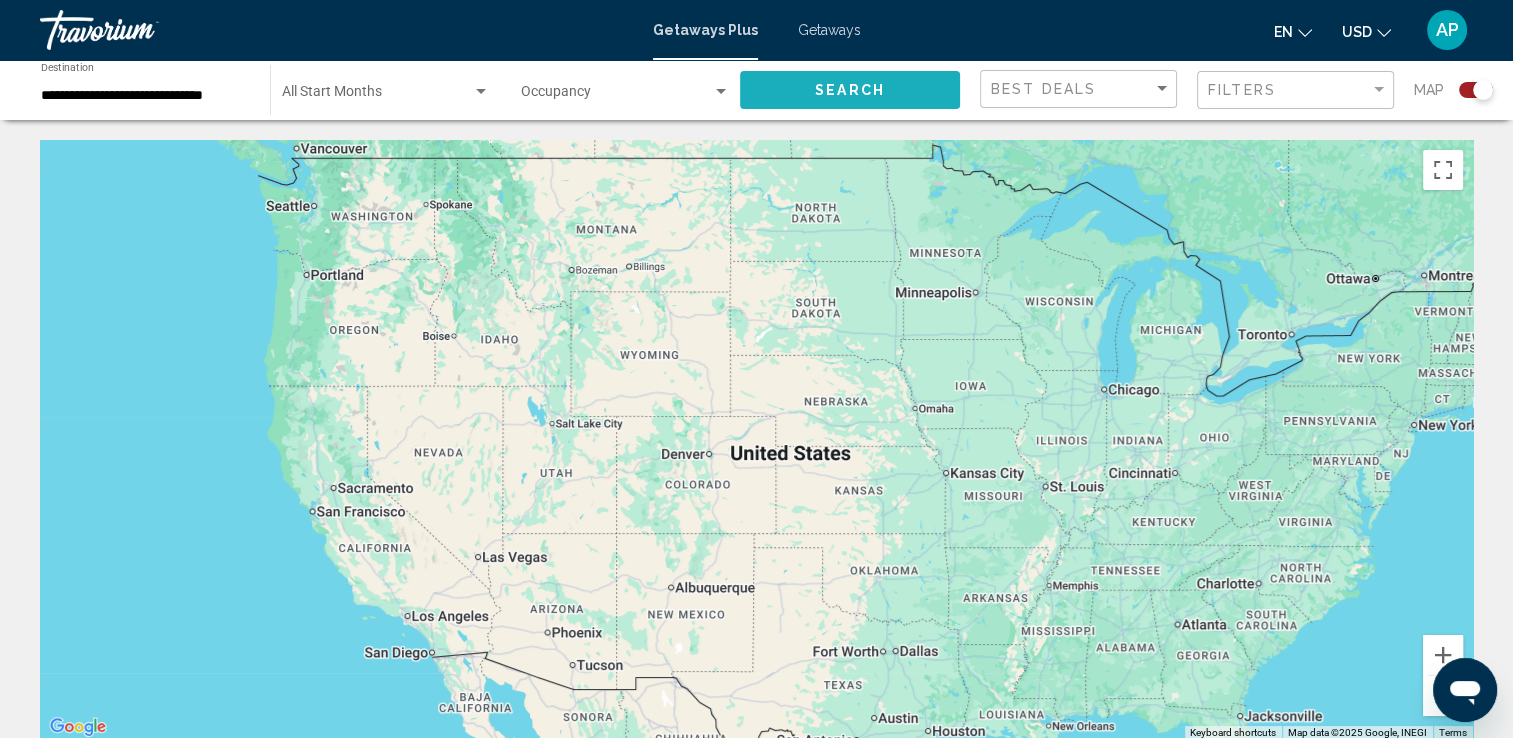 click on "Search" 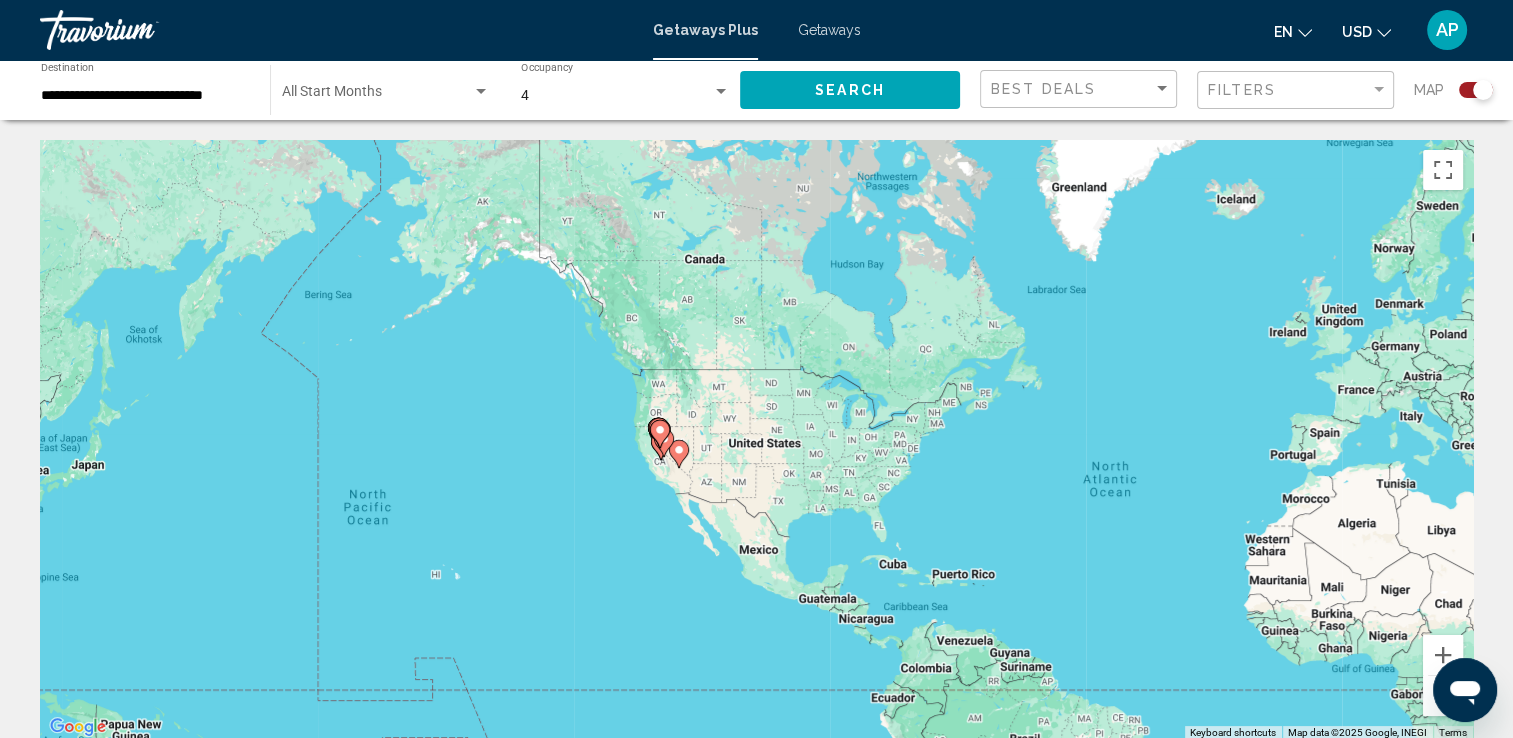 click on "To activate drag with keyboard, press Alt + Enter. Once in keyboard drag state, use the arrow keys to move the marker. To complete the drag, press the Enter key. To cancel, press Escape." at bounding box center [756, 440] 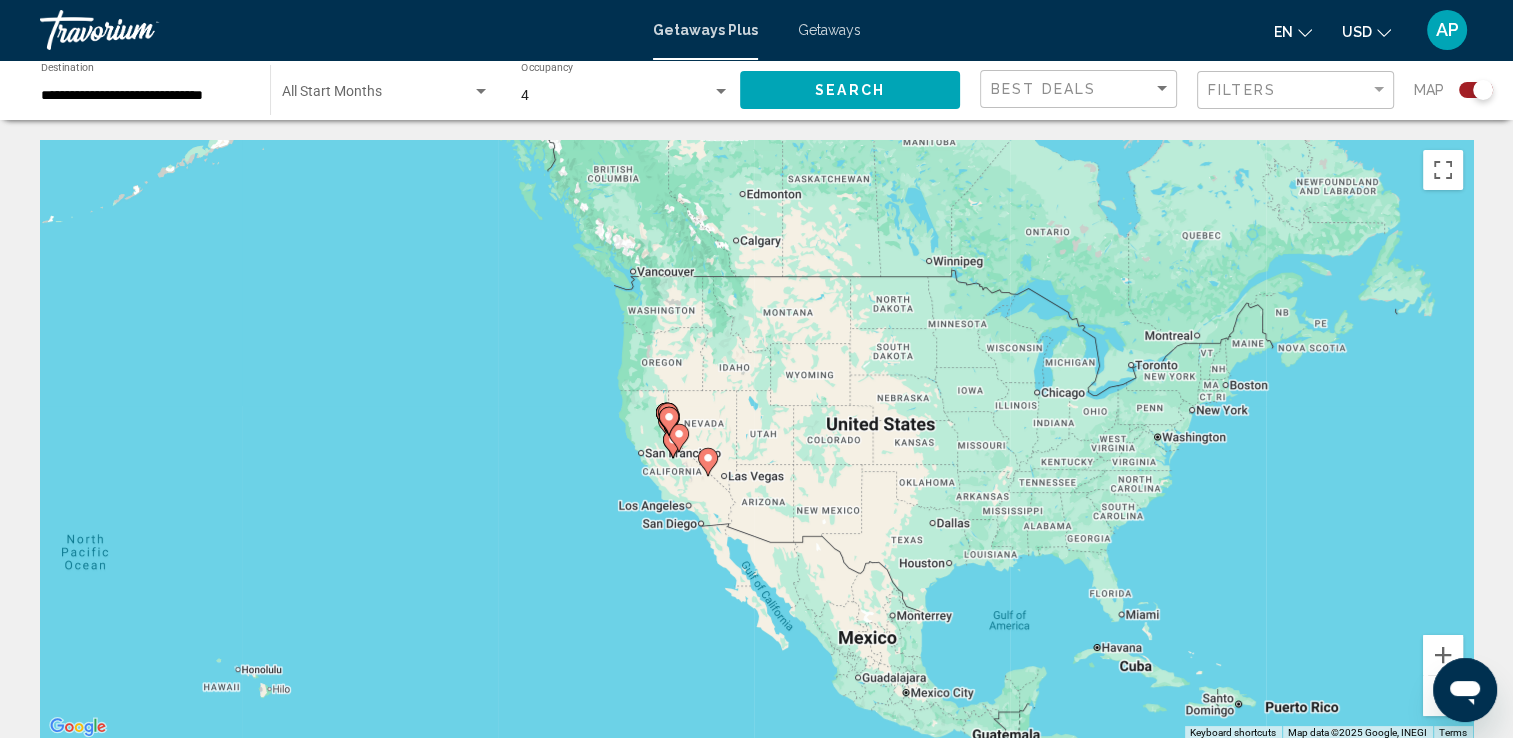 click on "To activate drag with keyboard, press Alt + Enter. Once in keyboard drag state, use the arrow keys to move the marker. To complete the drag, press the Enter key. To cancel, press Escape." at bounding box center (756, 440) 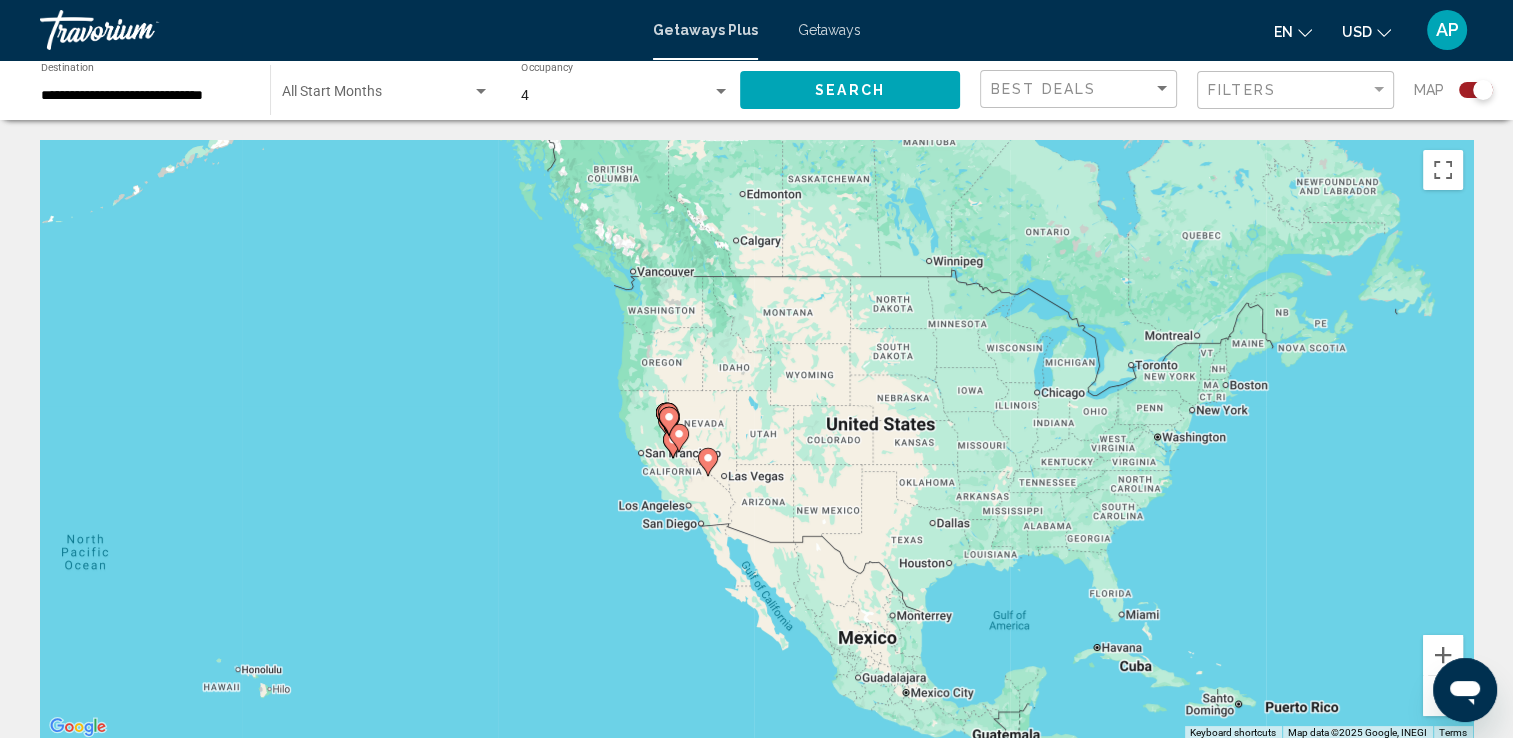 click on "To activate drag with keyboard, press Alt + Enter. Once in keyboard drag state, use the arrow keys to move the marker. To complete the drag, press the Enter key. To cancel, press Escape." at bounding box center [756, 440] 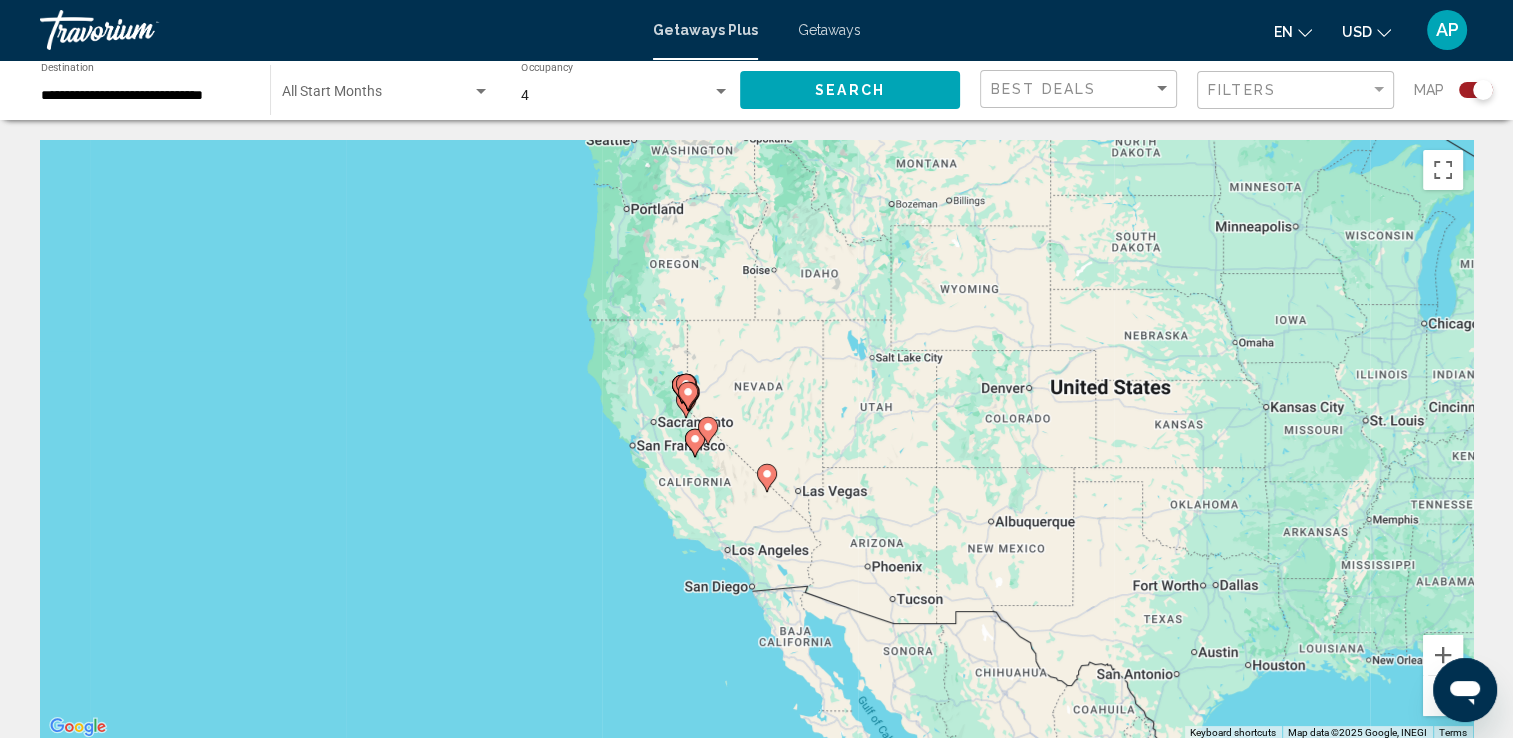 click on "To activate drag with keyboard, press Alt + Enter. Once in keyboard drag state, use the arrow keys to move the marker. To complete the drag, press the Enter key. To cancel, press Escape." at bounding box center (756, 440) 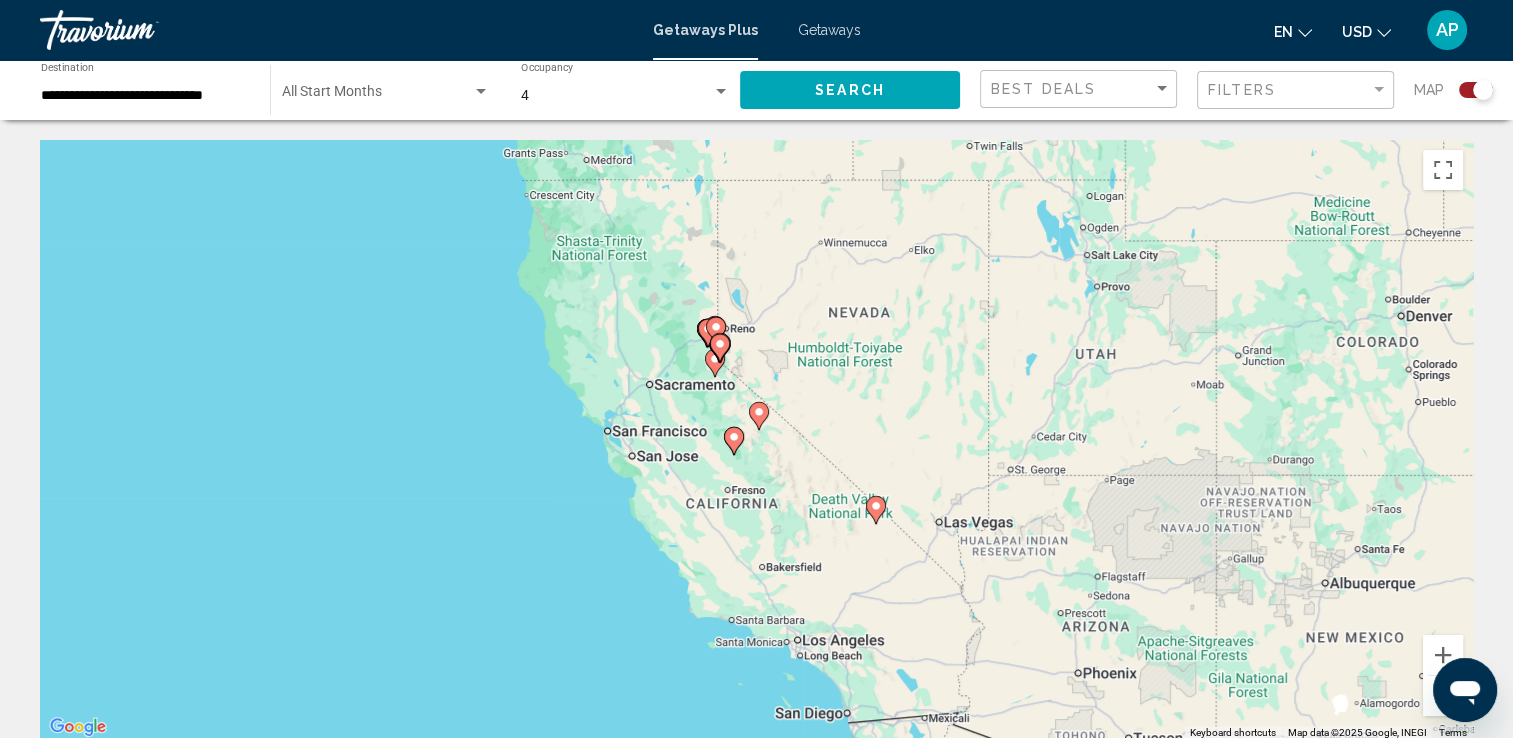 click on "To activate drag with keyboard, press Alt + Enter. Once in keyboard drag state, use the arrow keys to move the marker. To complete the drag, press the Enter key. To cancel, press Escape." at bounding box center (756, 440) 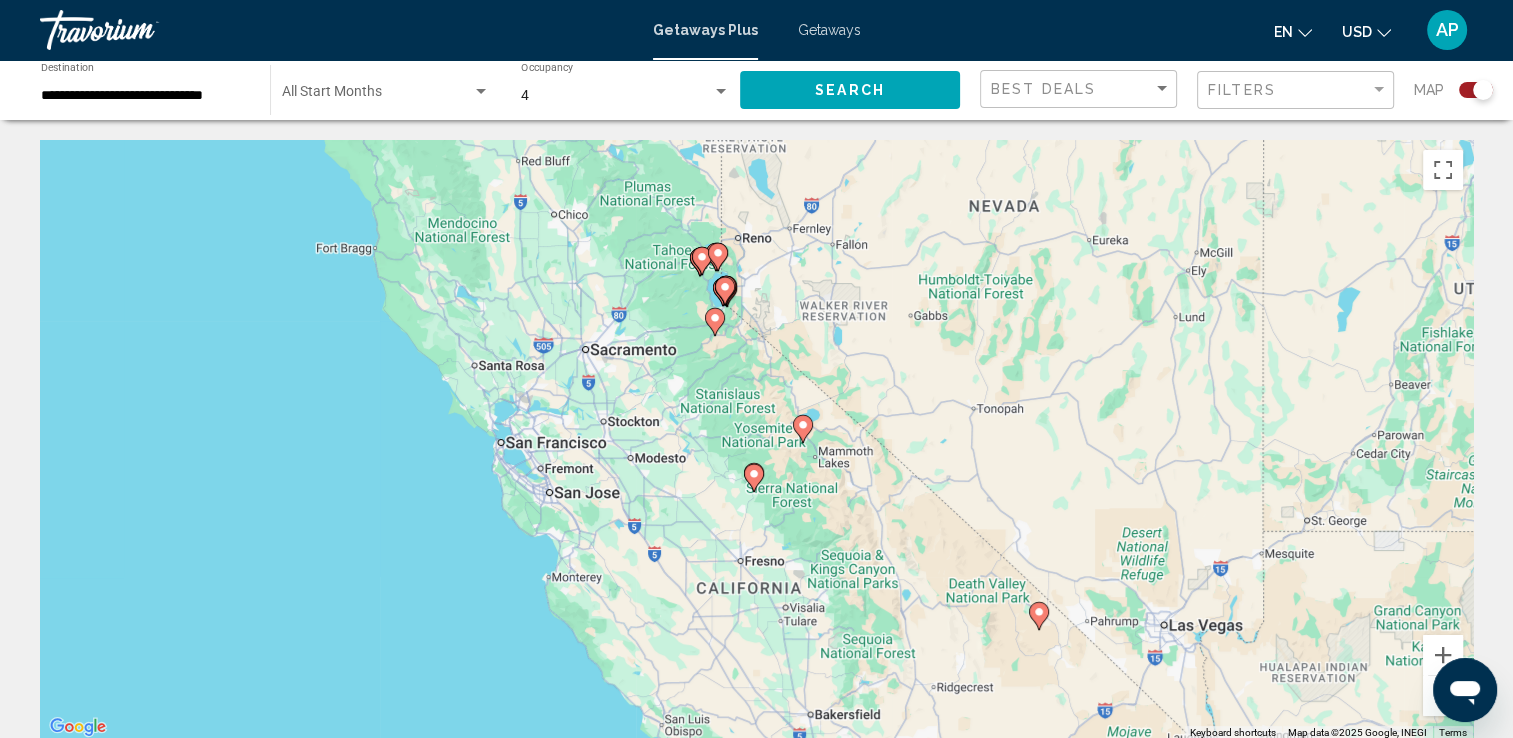 click at bounding box center (727, 292) 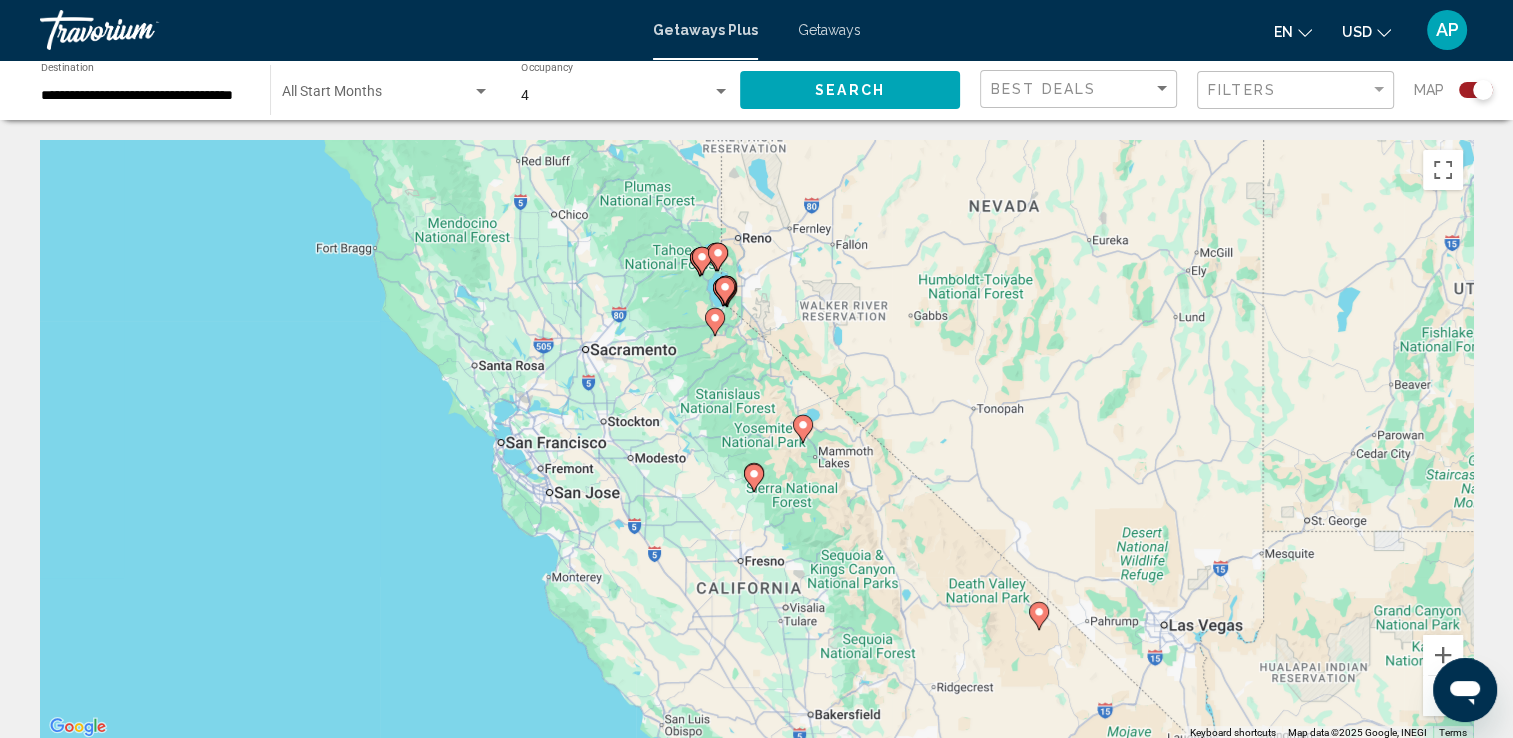 click on "To activate drag with keyboard, press Alt + Enter. Once in keyboard drag state, use the arrow keys to move the marker. To complete the drag, press the Enter key. To cancel, press Escape." at bounding box center [756, 440] 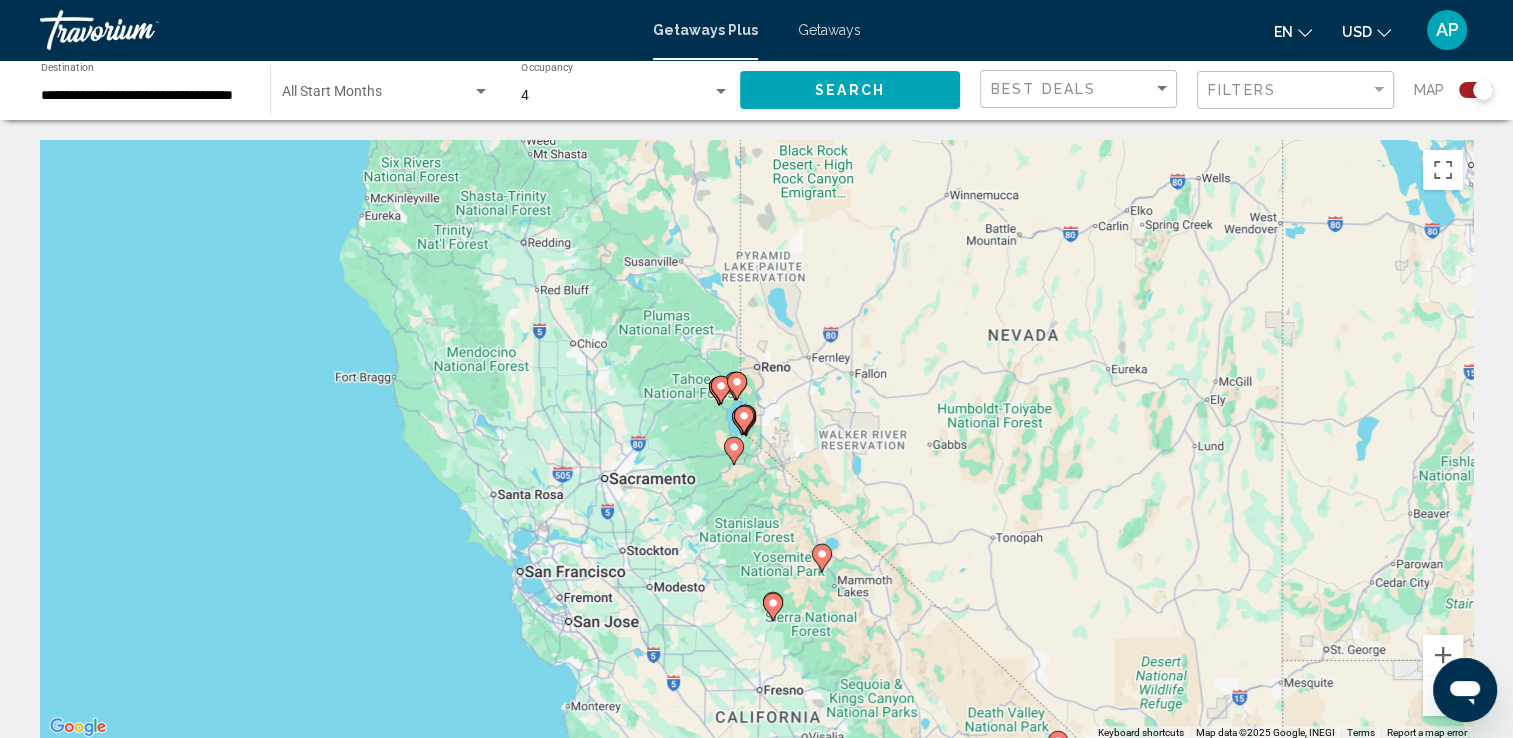click on "To activate drag with keyboard, press Alt + Enter. Once in keyboard drag state, use the arrow keys to move the marker. To complete the drag, press the Enter key. To cancel, press Escape." at bounding box center (756, 440) 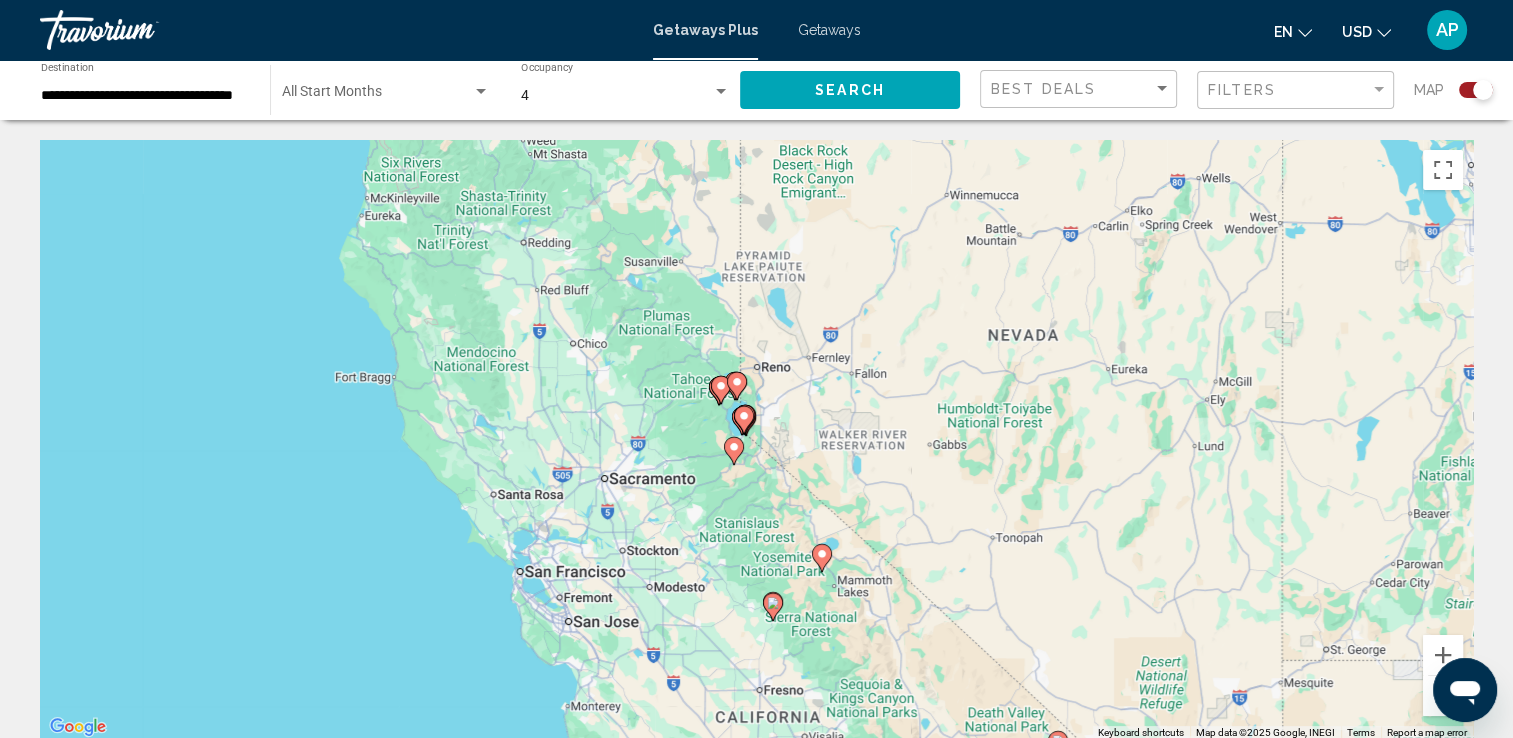 click on "To activate drag with keyboard, press Alt + Enter. Once in keyboard drag state, use the arrow keys to move the marker. To complete the drag, press the Enter key. To cancel, press Escape." at bounding box center (756, 440) 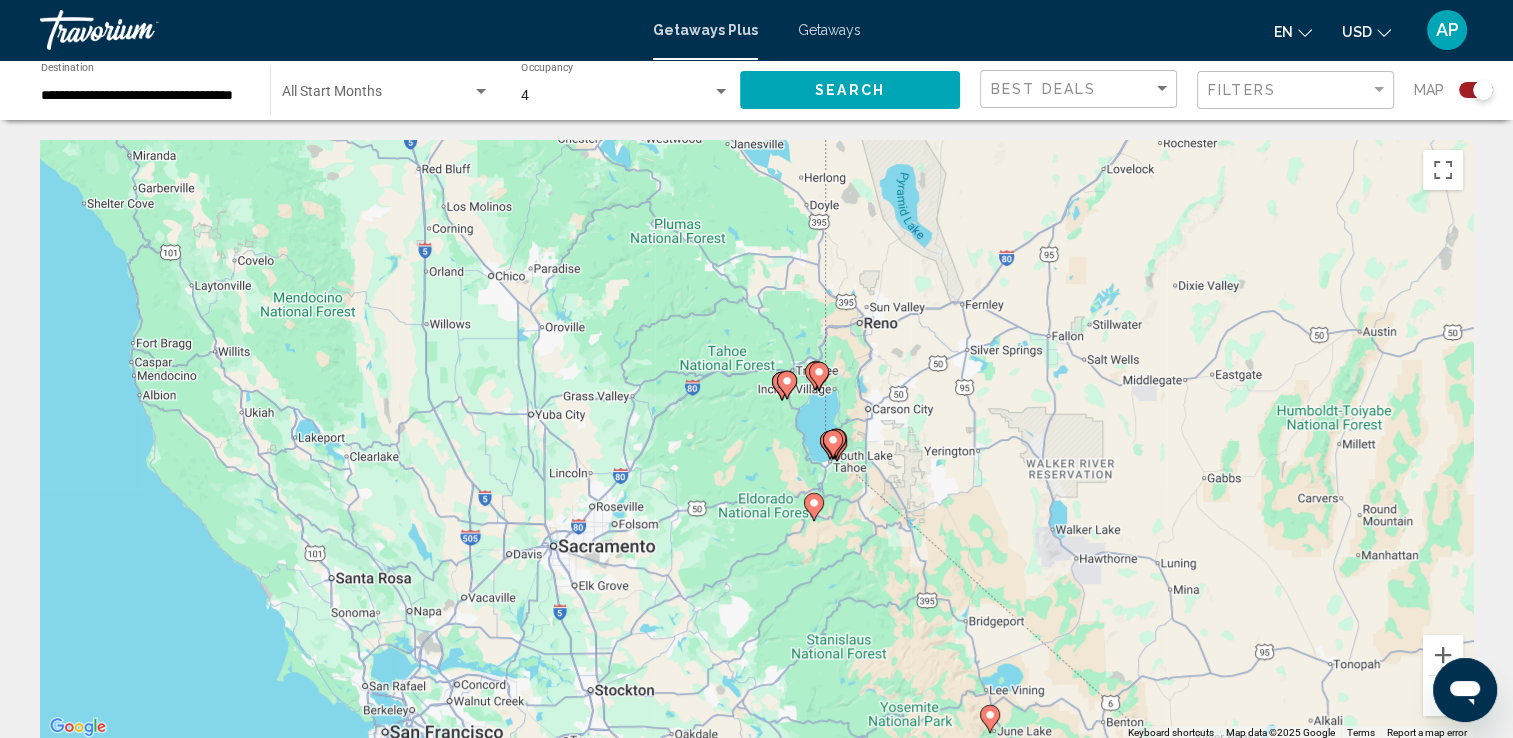 click 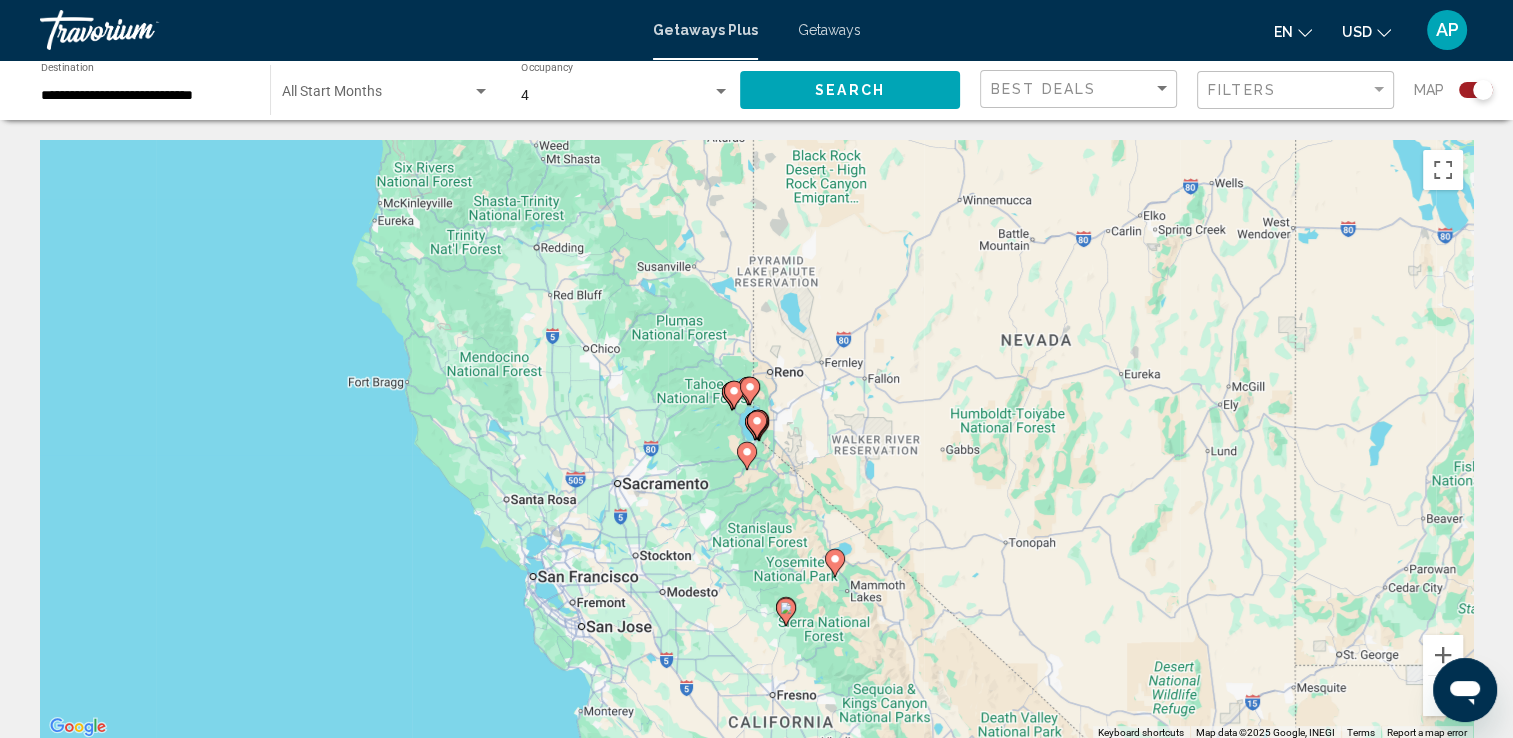 click 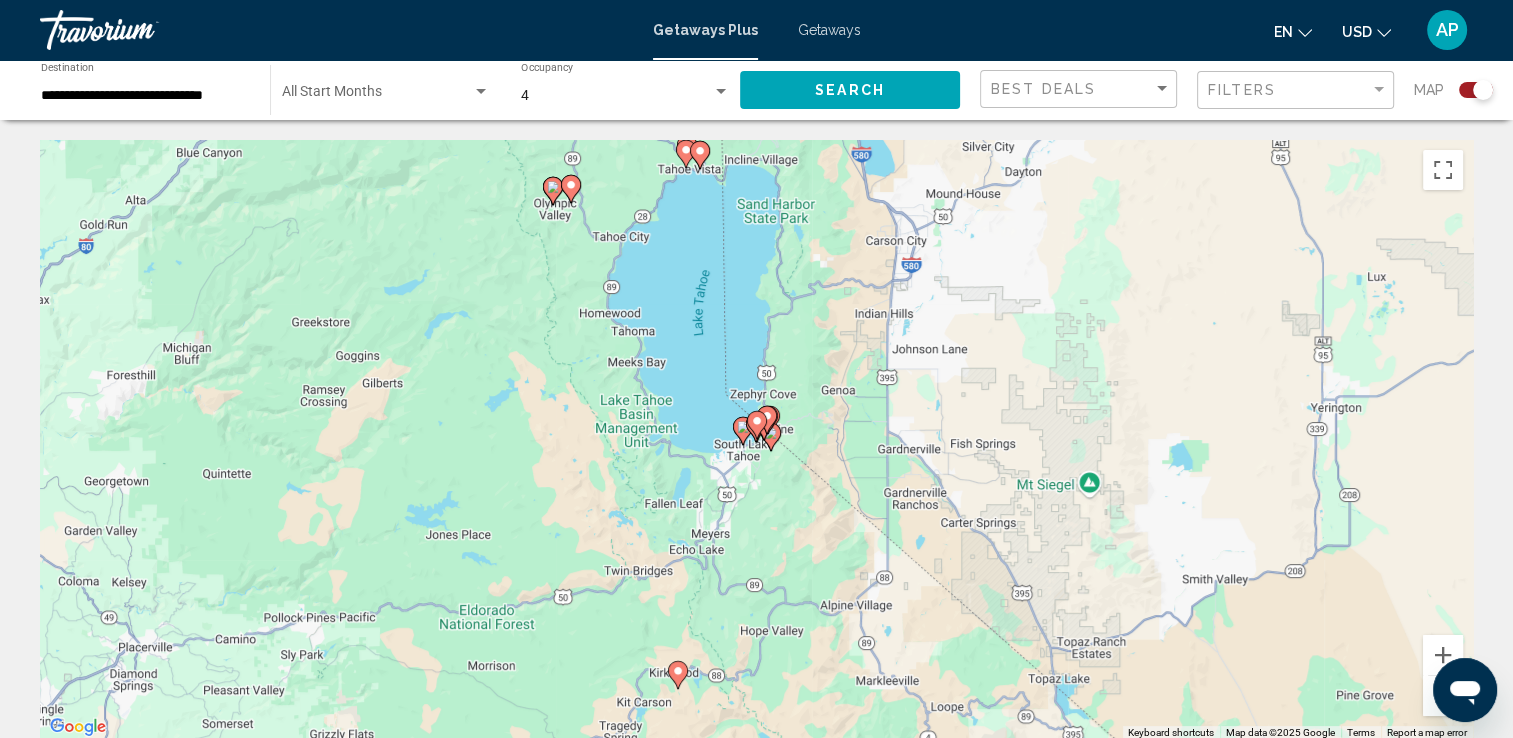 click 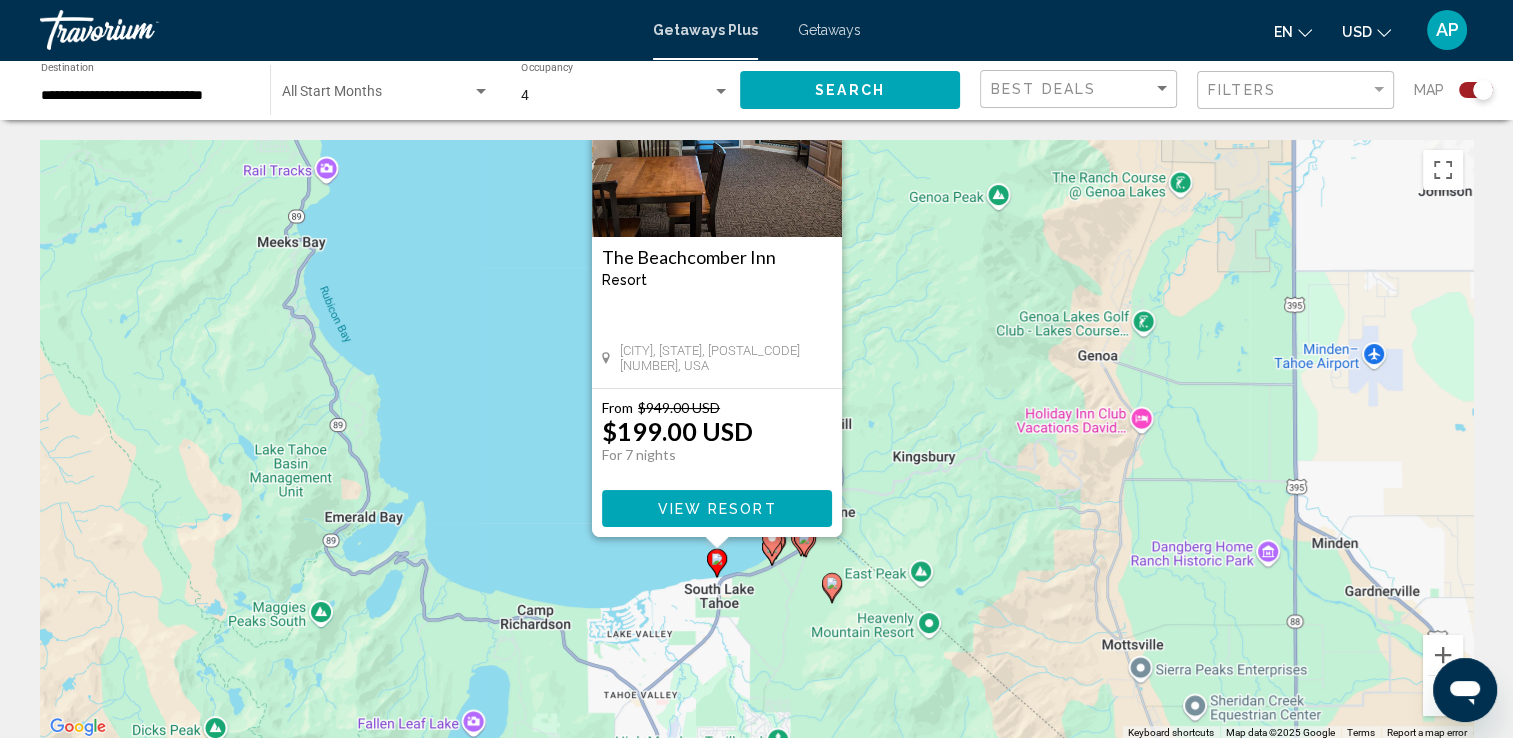 drag, startPoint x: 976, startPoint y: 607, endPoint x: 934, endPoint y: 468, distance: 145.20676 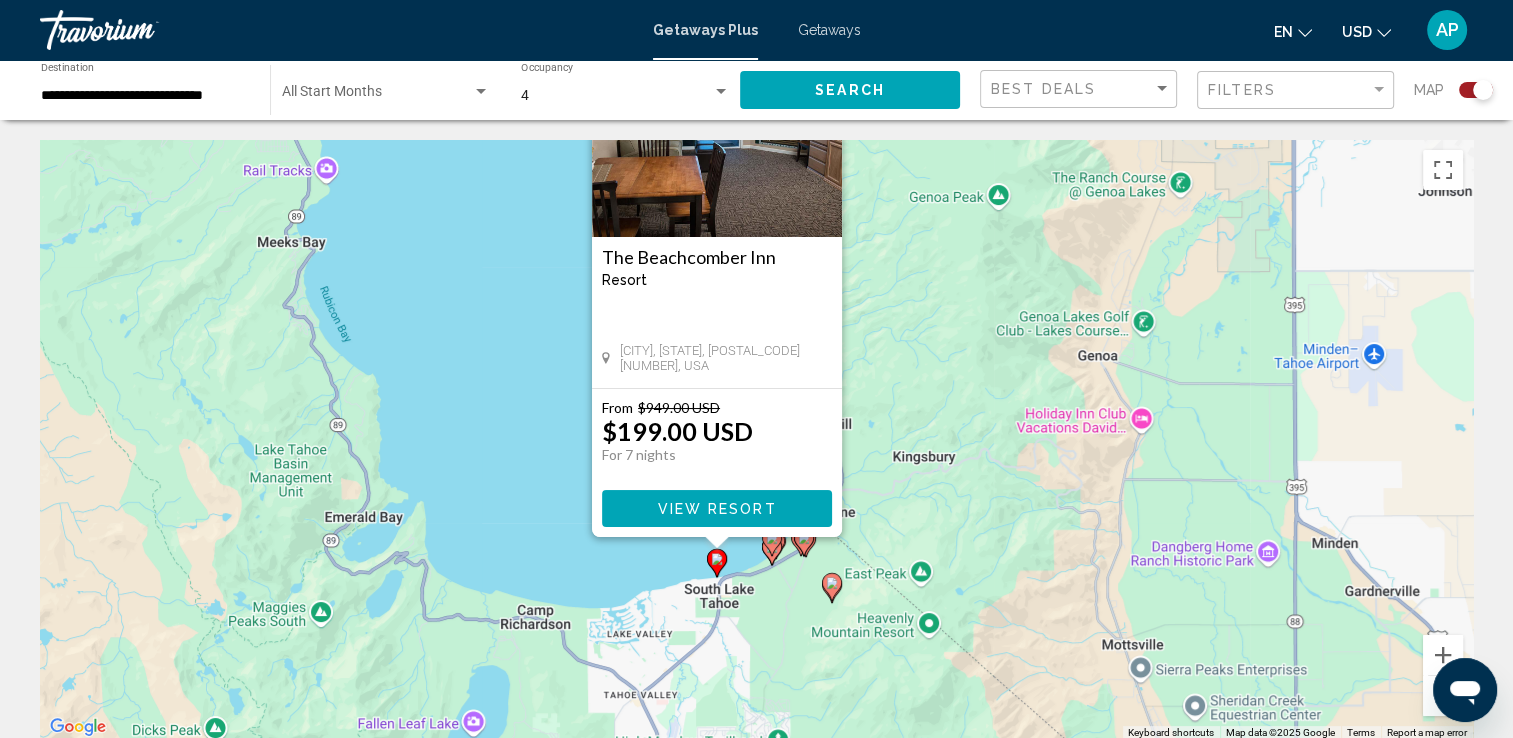 click on "To activate drag with keyboard, press Alt + Enter. Once in keyboard drag state, use the arrow keys to move the marker. To complete the drag, press the Enter key. To cancel, press Escape.  The Beachcomber Inn  Resort  -  This is an adults only resort
[CITY], [STATE], [POSTAL_CODE][NUMBER], USA From $949.00 USD $199.00 USD For 7 nights You save  $750.00 USD  View Resort" at bounding box center (756, 440) 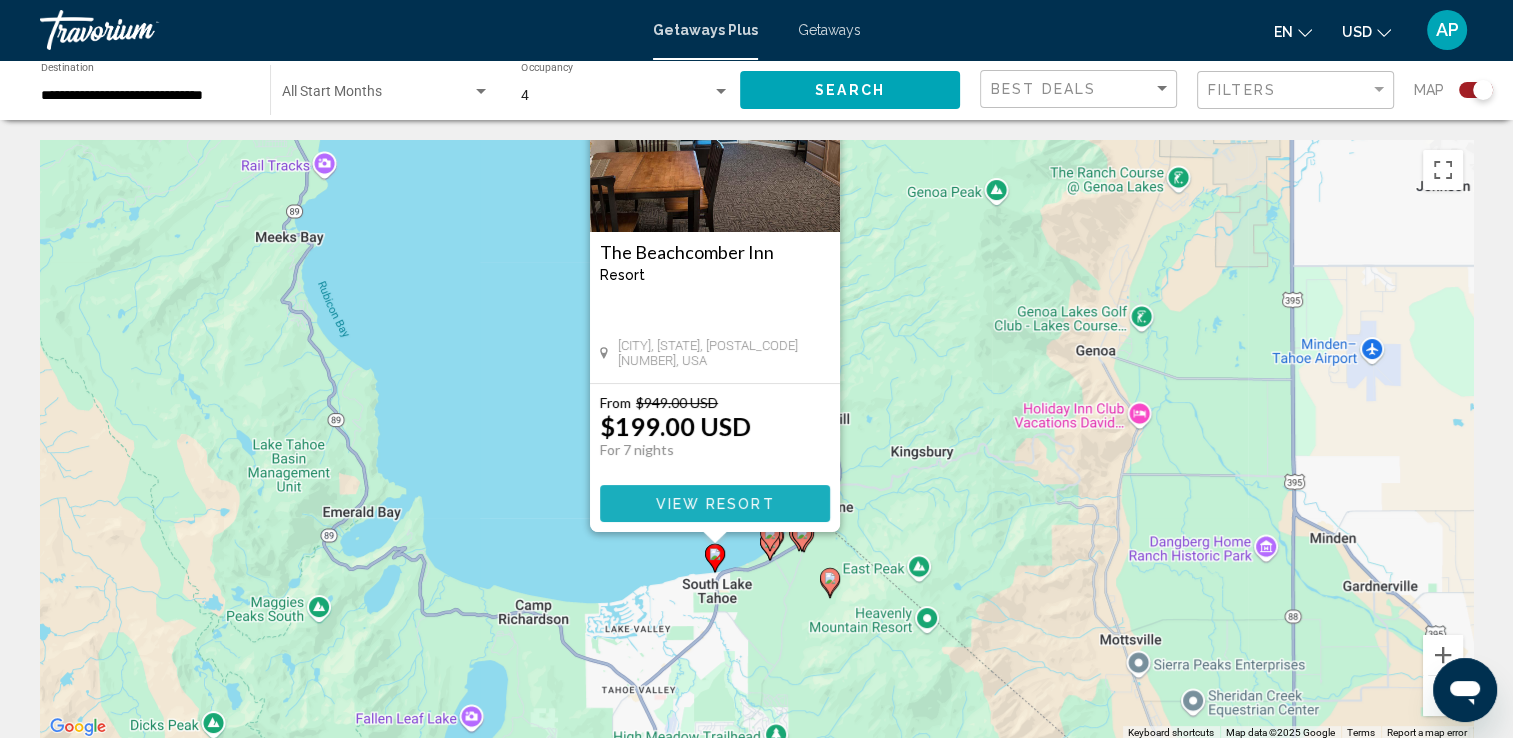 click on "View Resort" at bounding box center (714, 504) 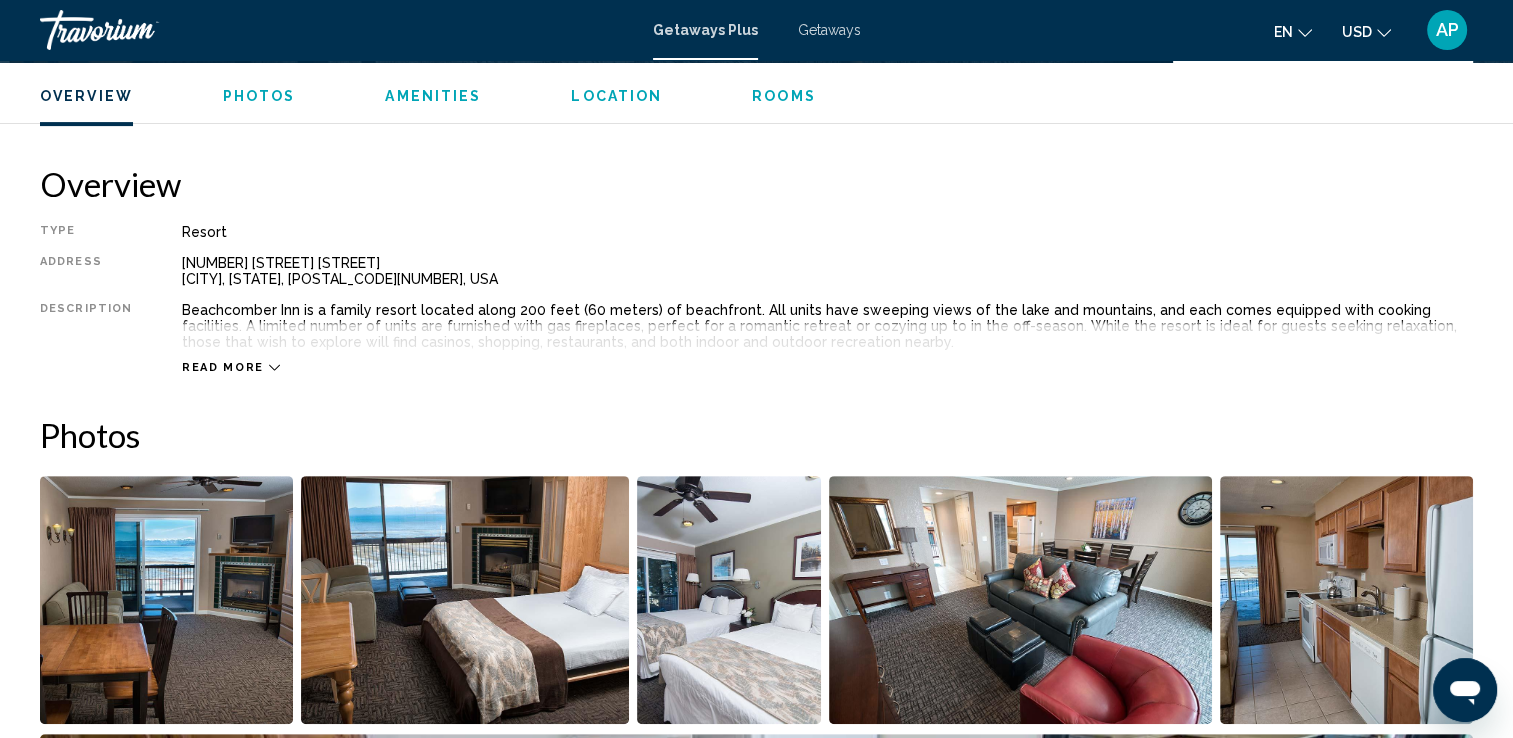 scroll, scrollTop: 600, scrollLeft: 0, axis: vertical 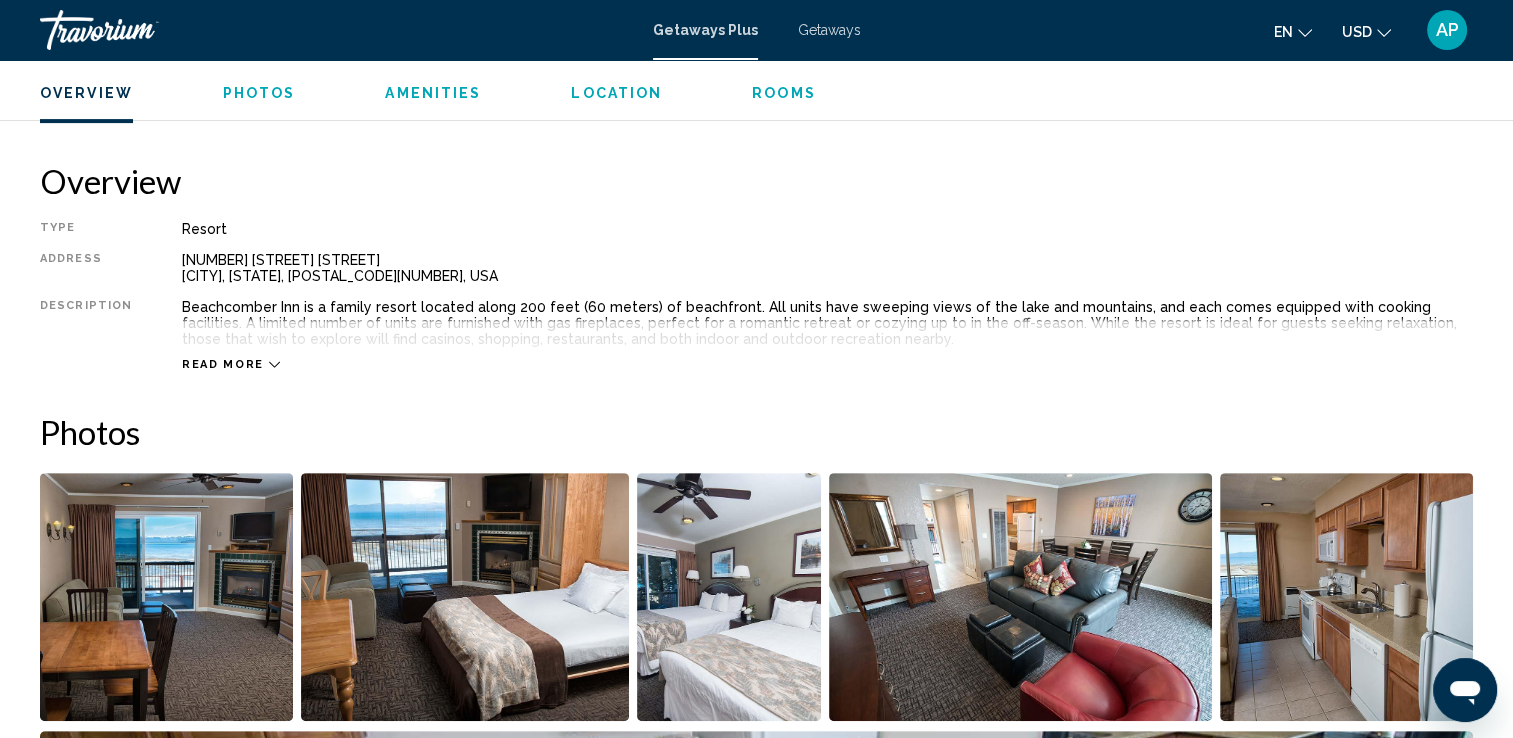 click on "Read more" at bounding box center (231, 364) 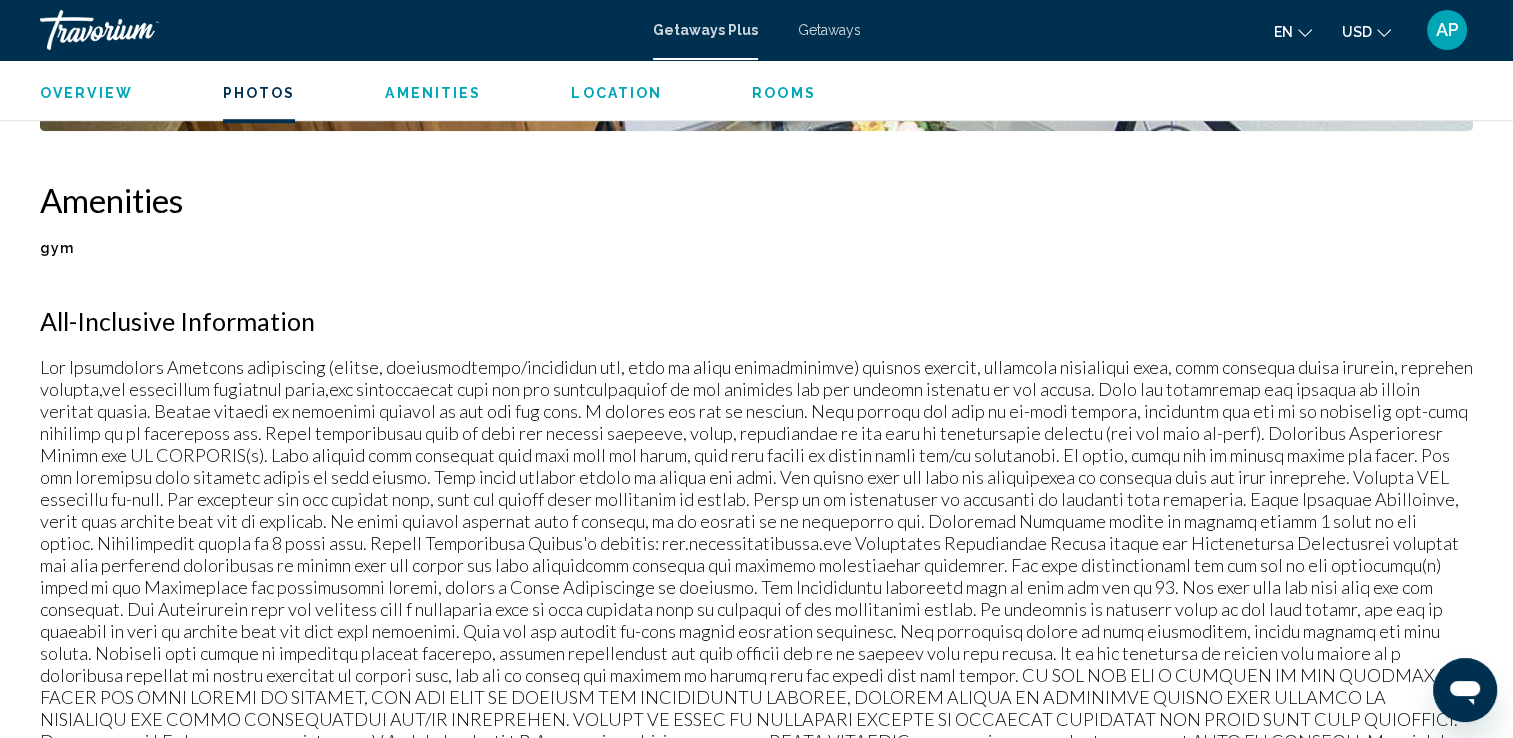 scroll, scrollTop: 1078, scrollLeft: 0, axis: vertical 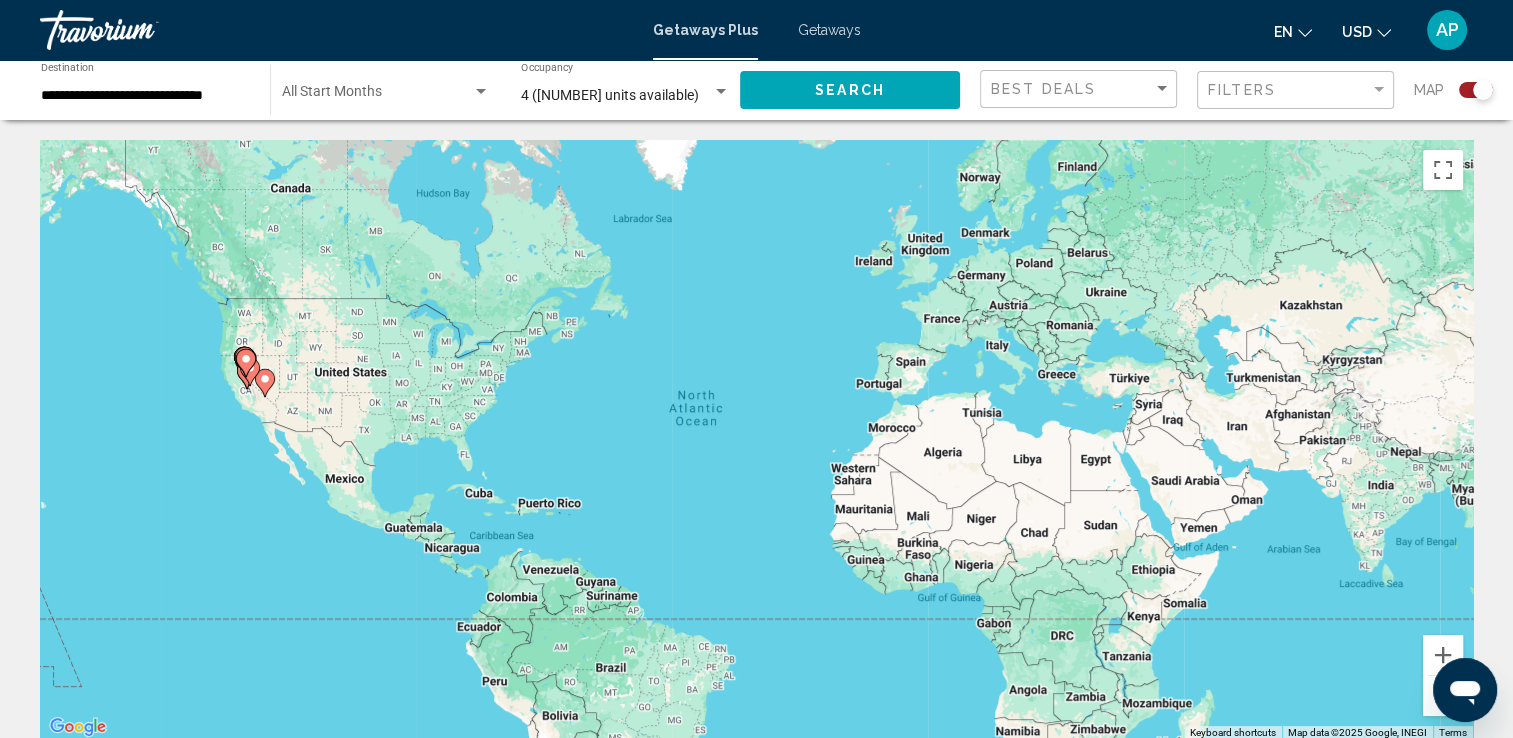 click at bounding box center [250, 372] 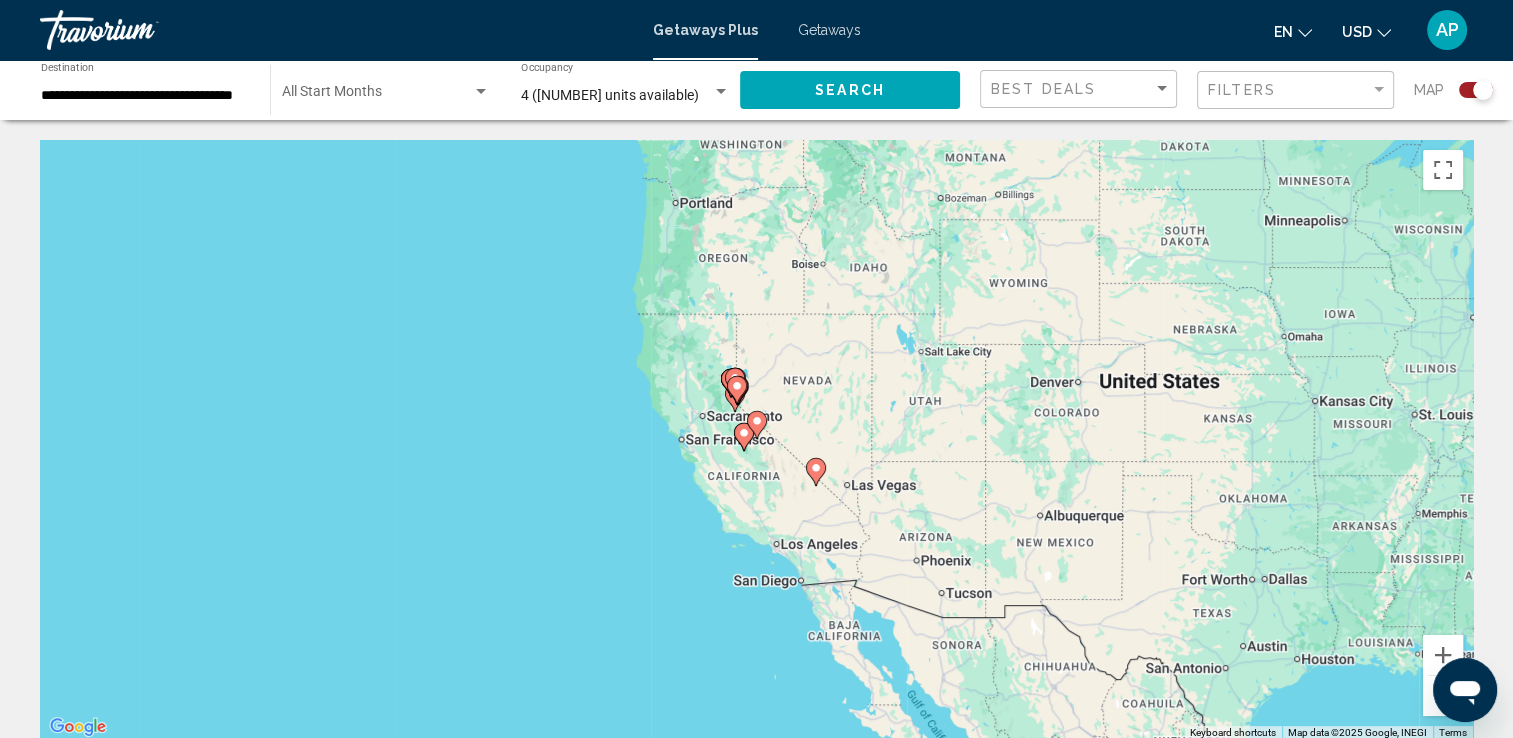 click on "To activate drag with keyboard, press Alt + Enter. Once in keyboard drag state, use the arrow keys to move the marker. To complete the drag, press the Enter key. To cancel, press Escape." at bounding box center (756, 440) 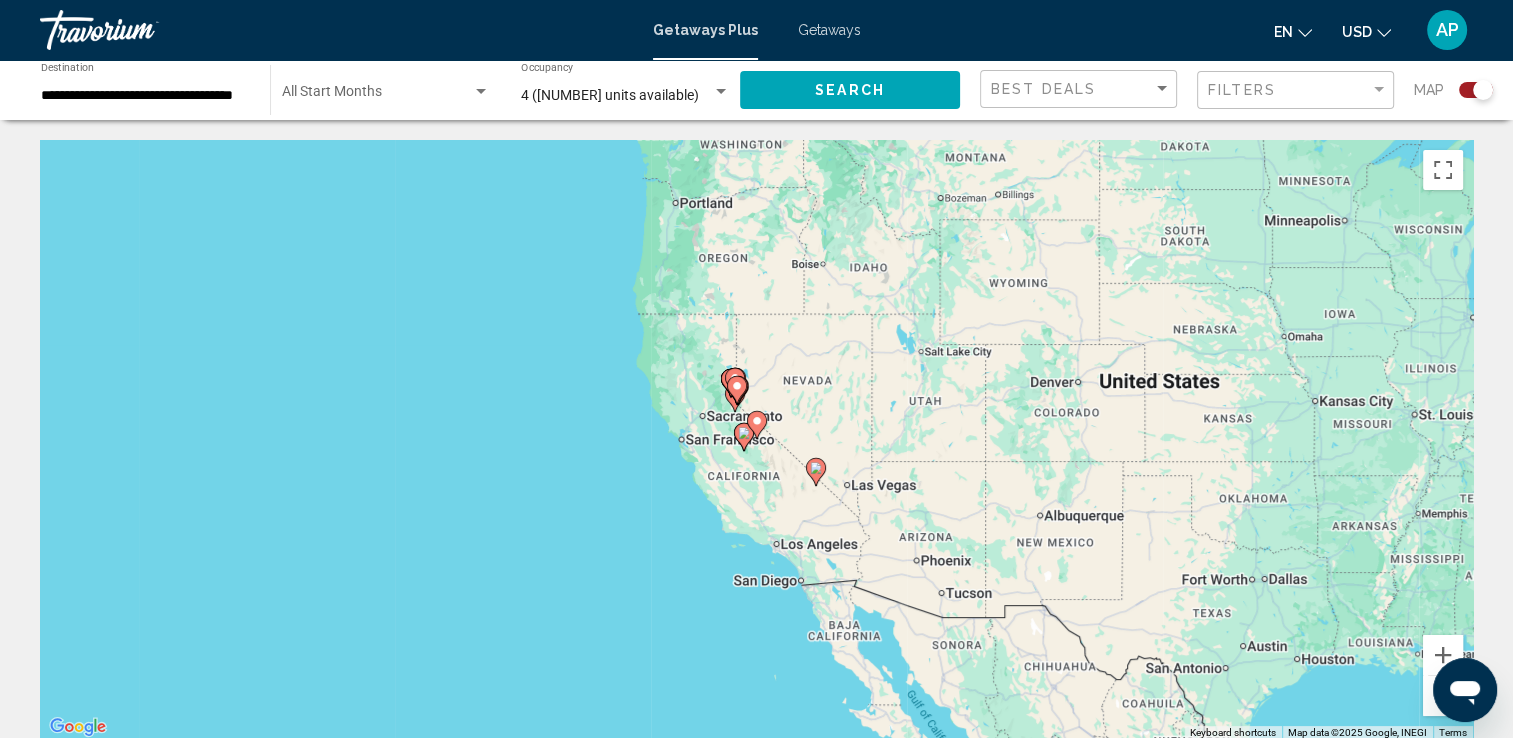 click on "To activate drag with keyboard, press Alt + Enter. Once in keyboard drag state, use the arrow keys to move the marker. To complete the drag, press the Enter key. To cancel, press Escape." at bounding box center [756, 440] 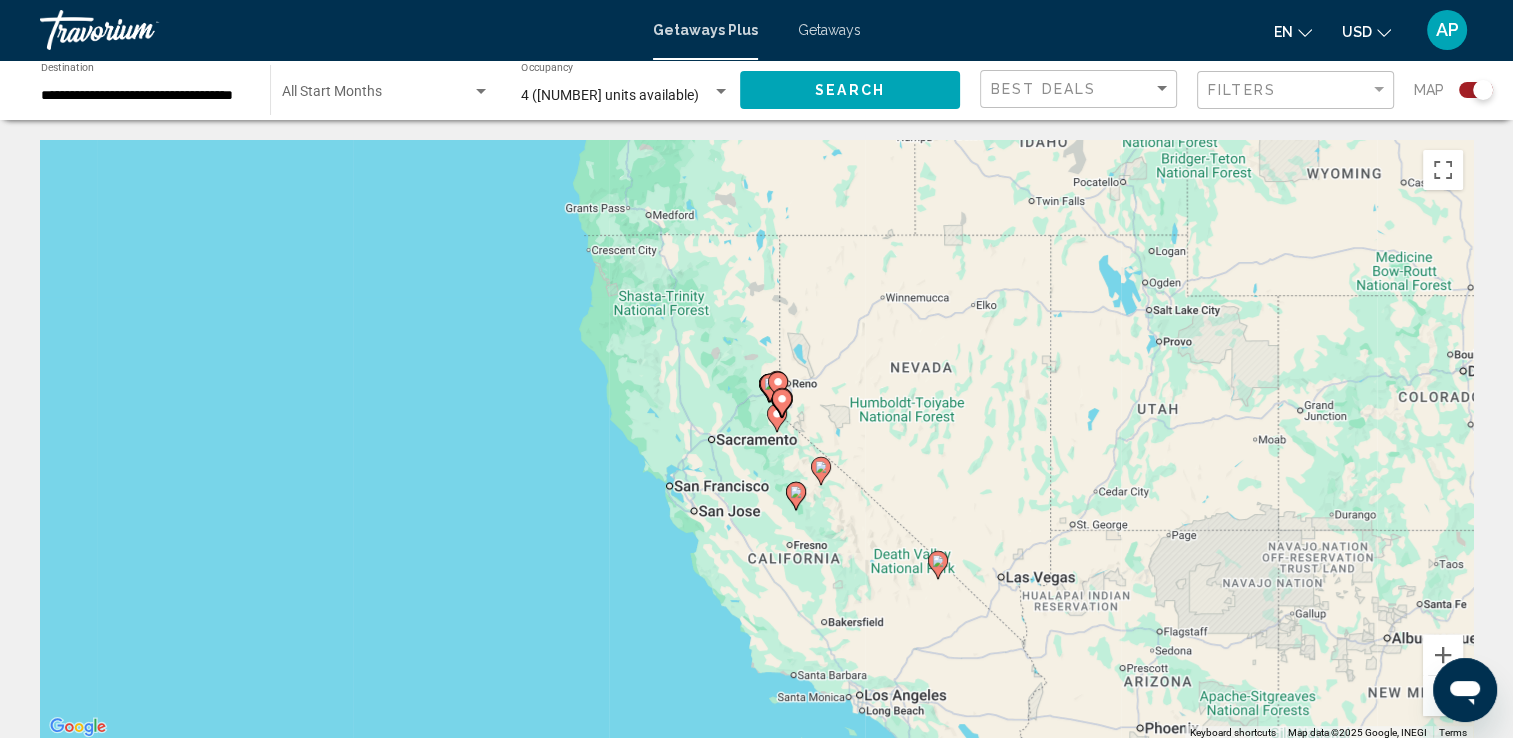 click on "To activate drag with keyboard, press Alt + Enter. Once in keyboard drag state, use the arrow keys to move the marker. To complete the drag, press the Enter key. To cancel, press Escape." at bounding box center (756, 440) 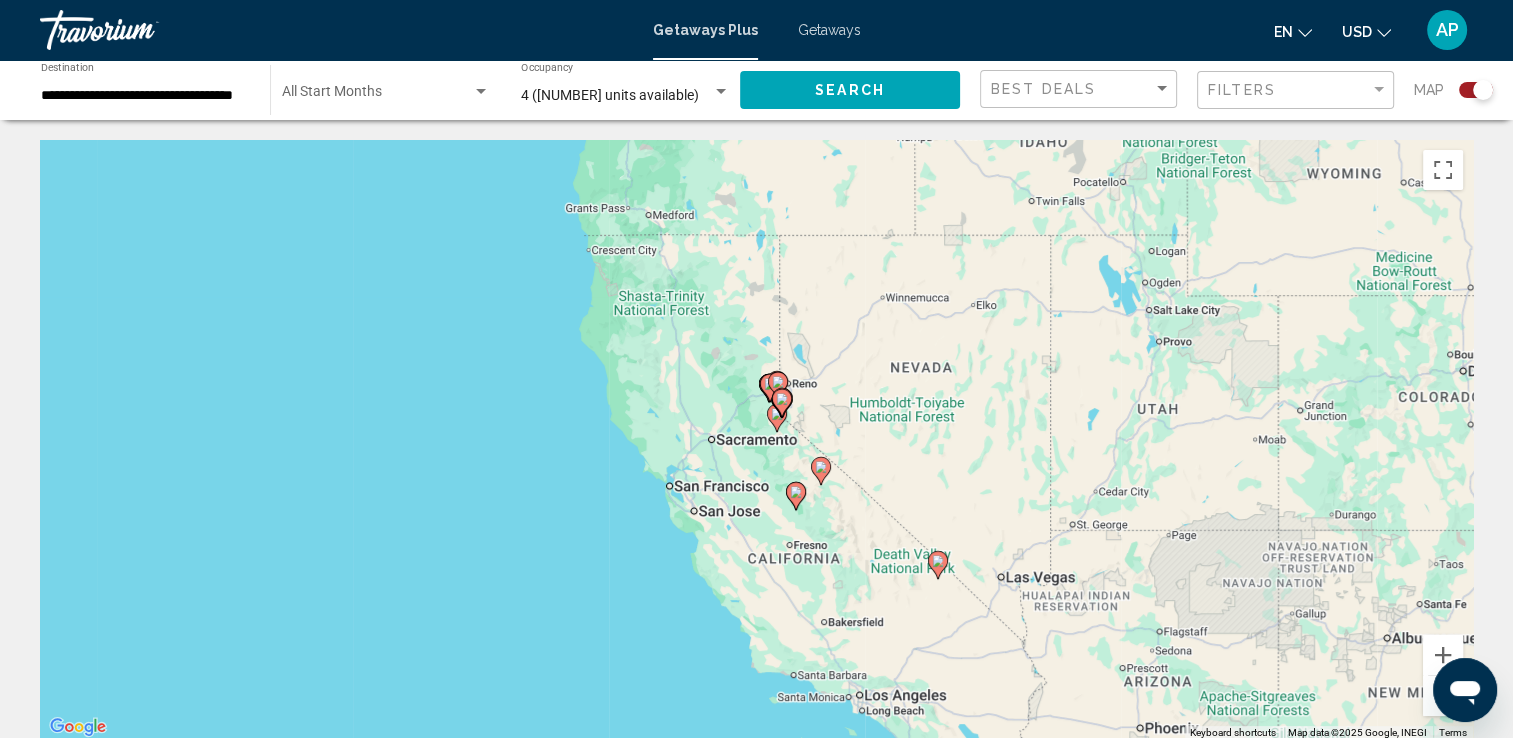 click on "To activate drag with keyboard, press Alt + Enter. Once in keyboard drag state, use the arrow keys to move the marker. To complete the drag, press the Enter key. To cancel, press Escape." at bounding box center [756, 440] 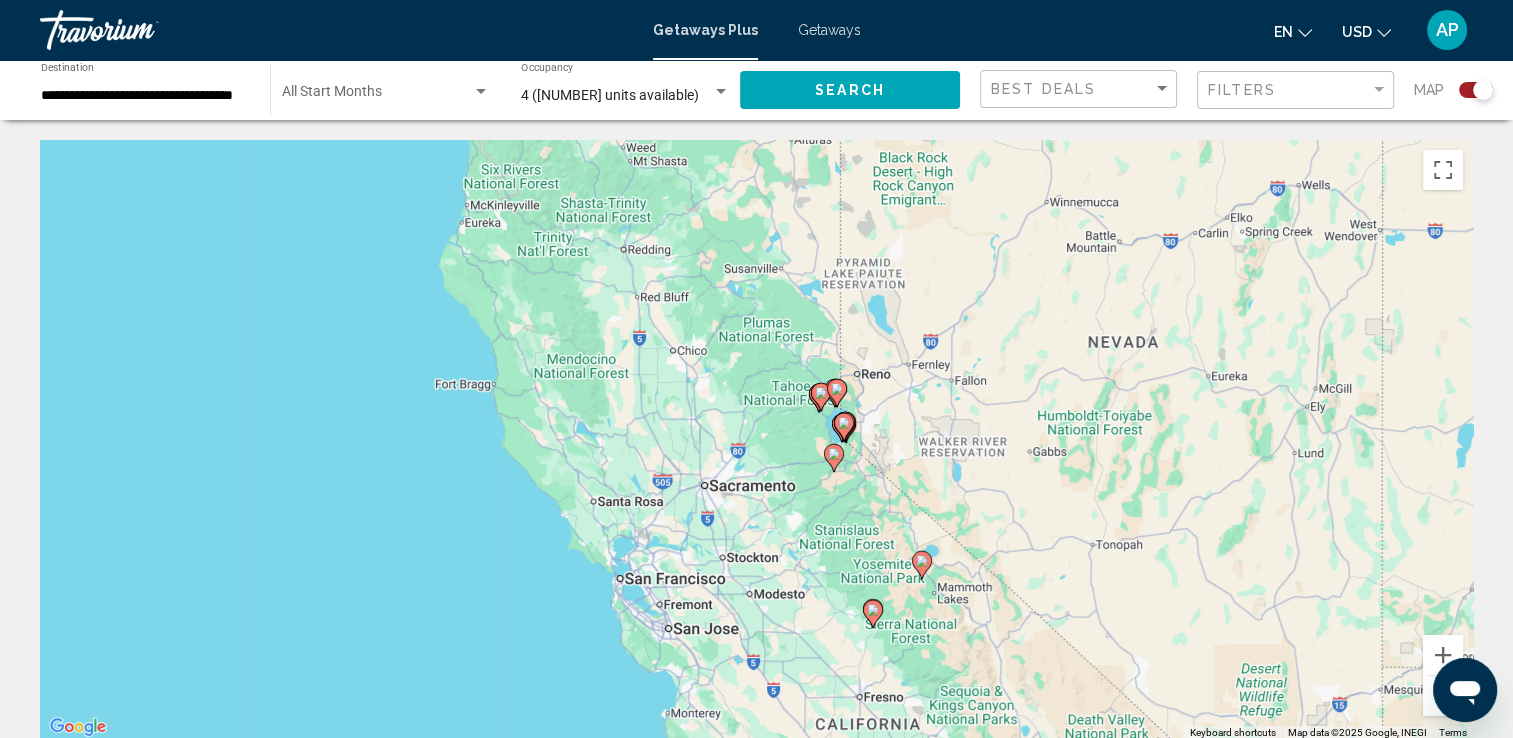 click on "To activate drag with keyboard, press Alt + Enter. Once in keyboard drag state, use the arrow keys to move the marker. To complete the drag, press the Enter key. To cancel, press Escape." at bounding box center (756, 440) 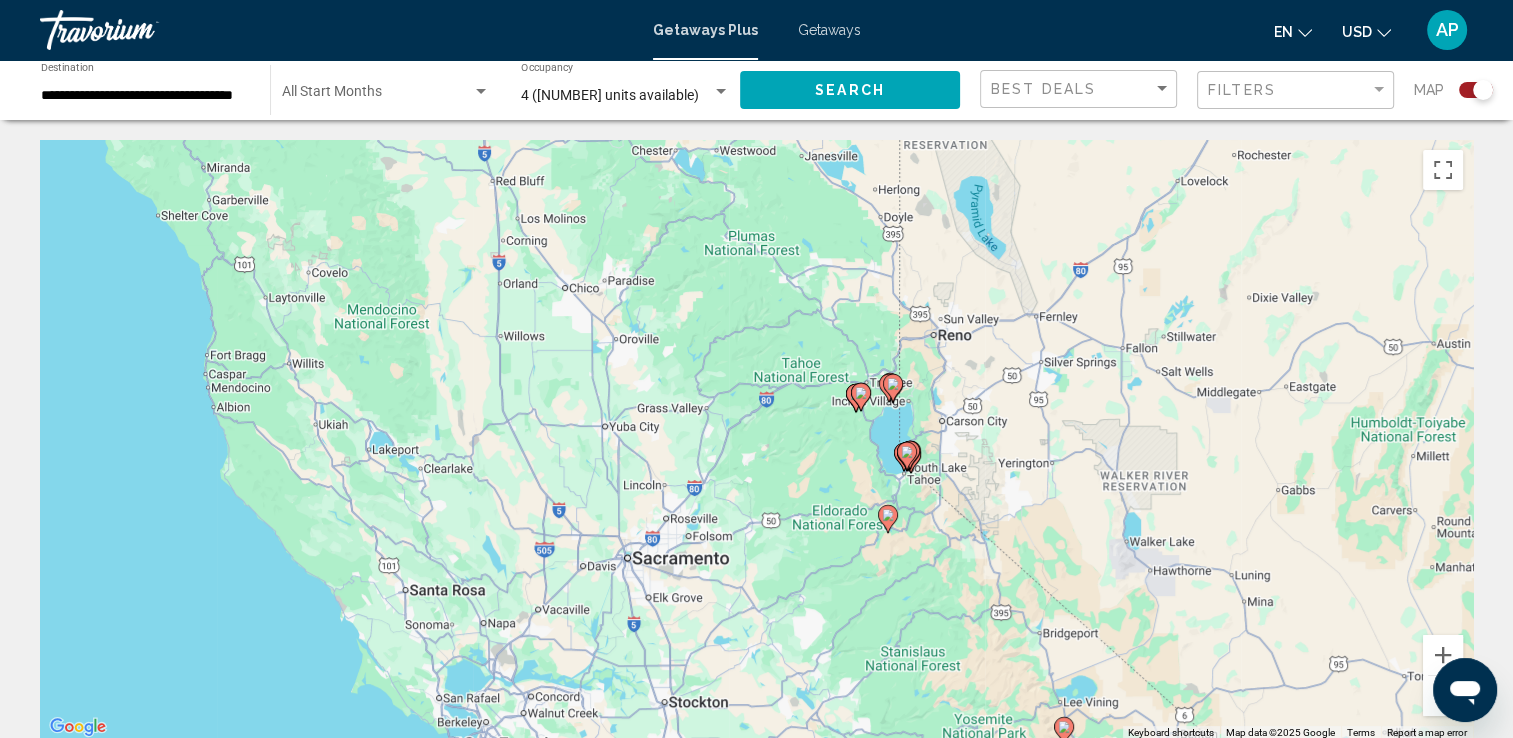 click on "To activate drag with keyboard, press Alt + Enter. Once in keyboard drag state, use the arrow keys to move the marker. To complete the drag, press the Enter key. To cancel, press Escape." at bounding box center (756, 440) 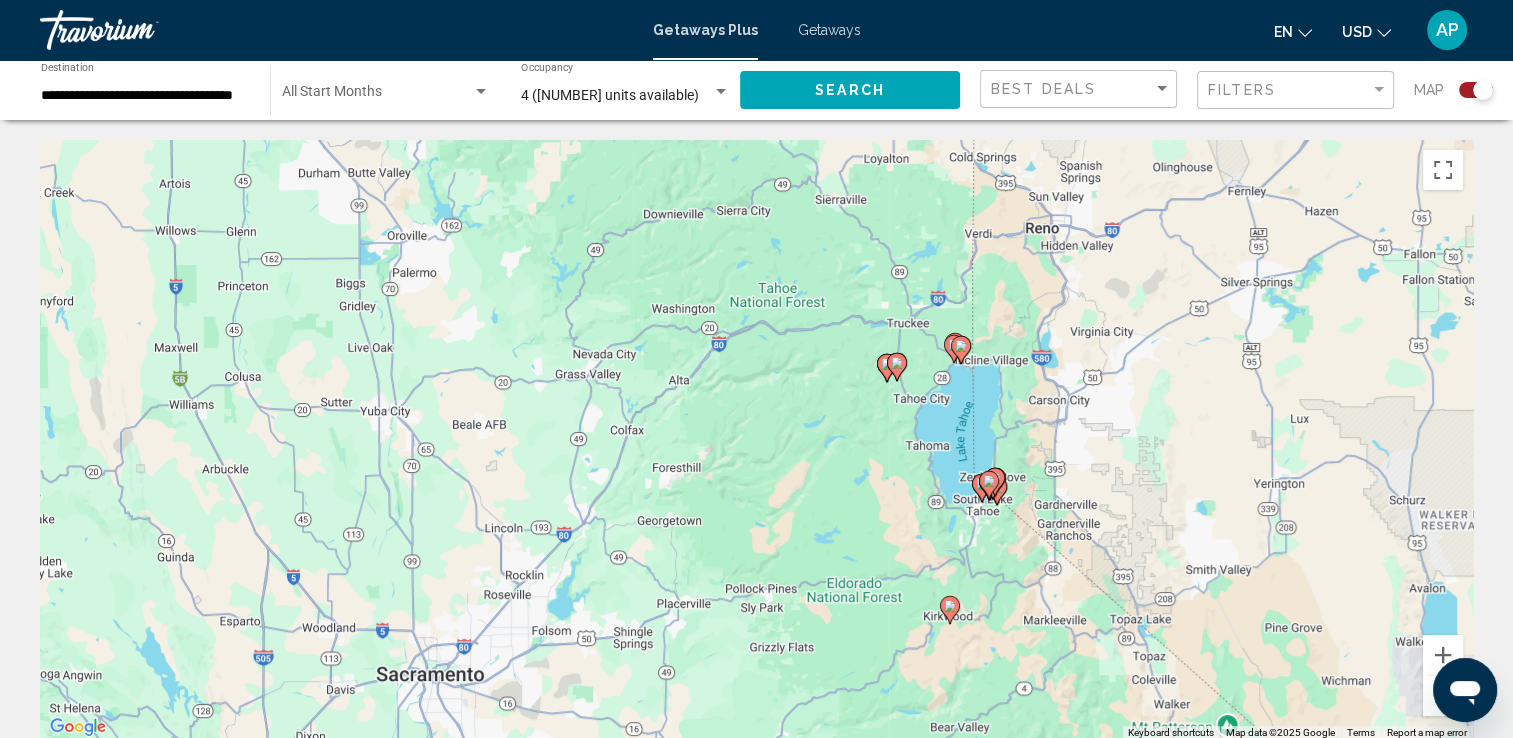 click on "To activate drag with keyboard, press Alt + Enter. Once in keyboard drag state, use the arrow keys to move the marker. To complete the drag, press the Enter key. To cancel, press Escape." at bounding box center [756, 440] 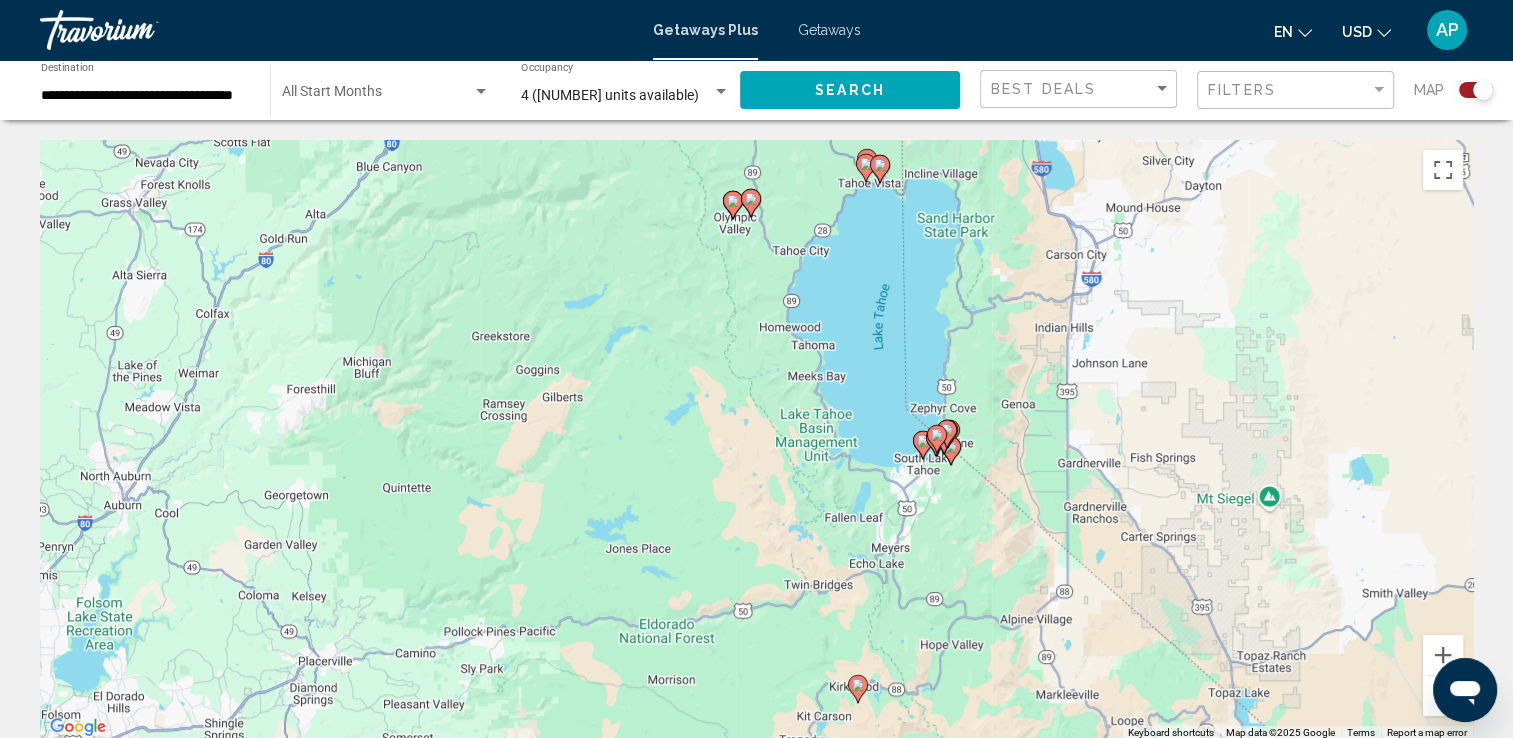 click 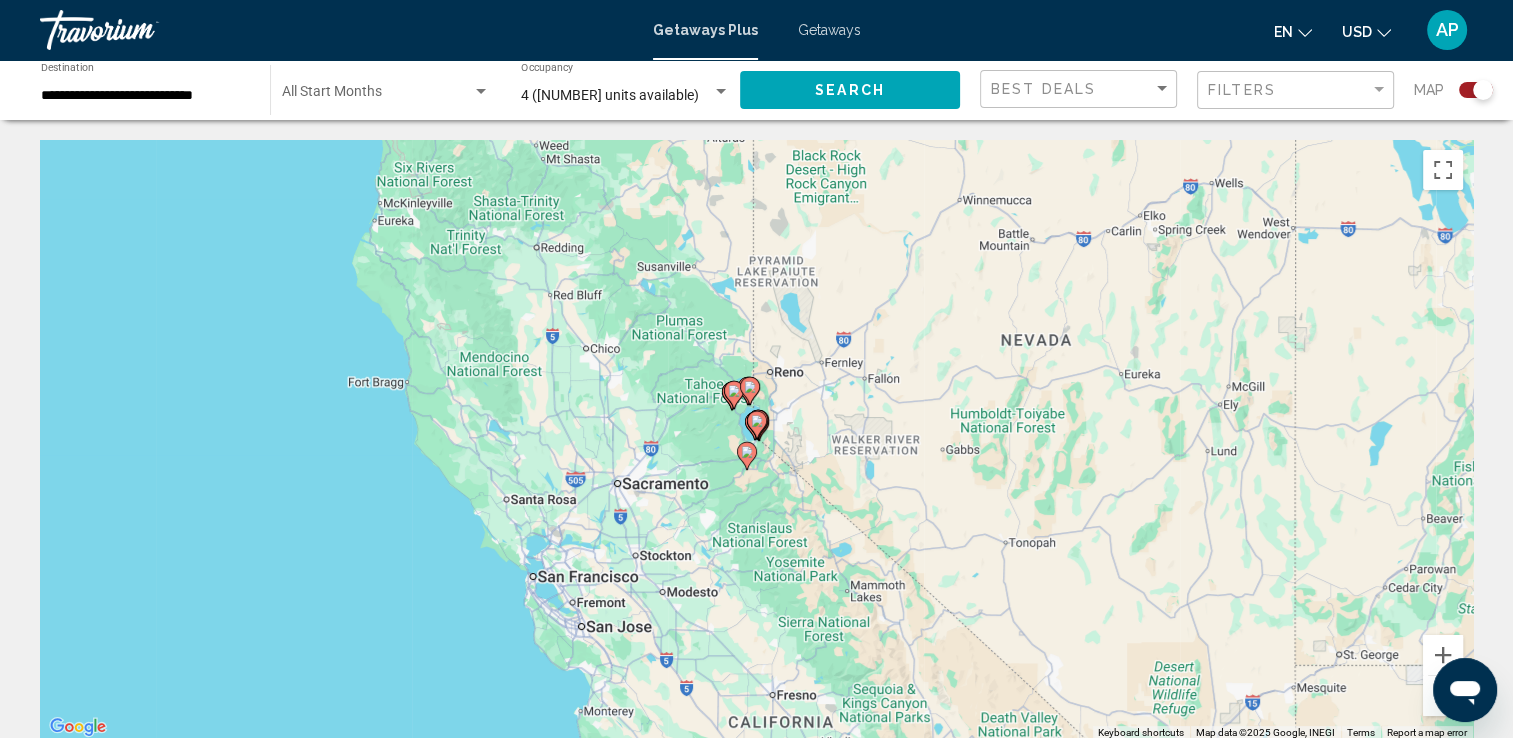 click 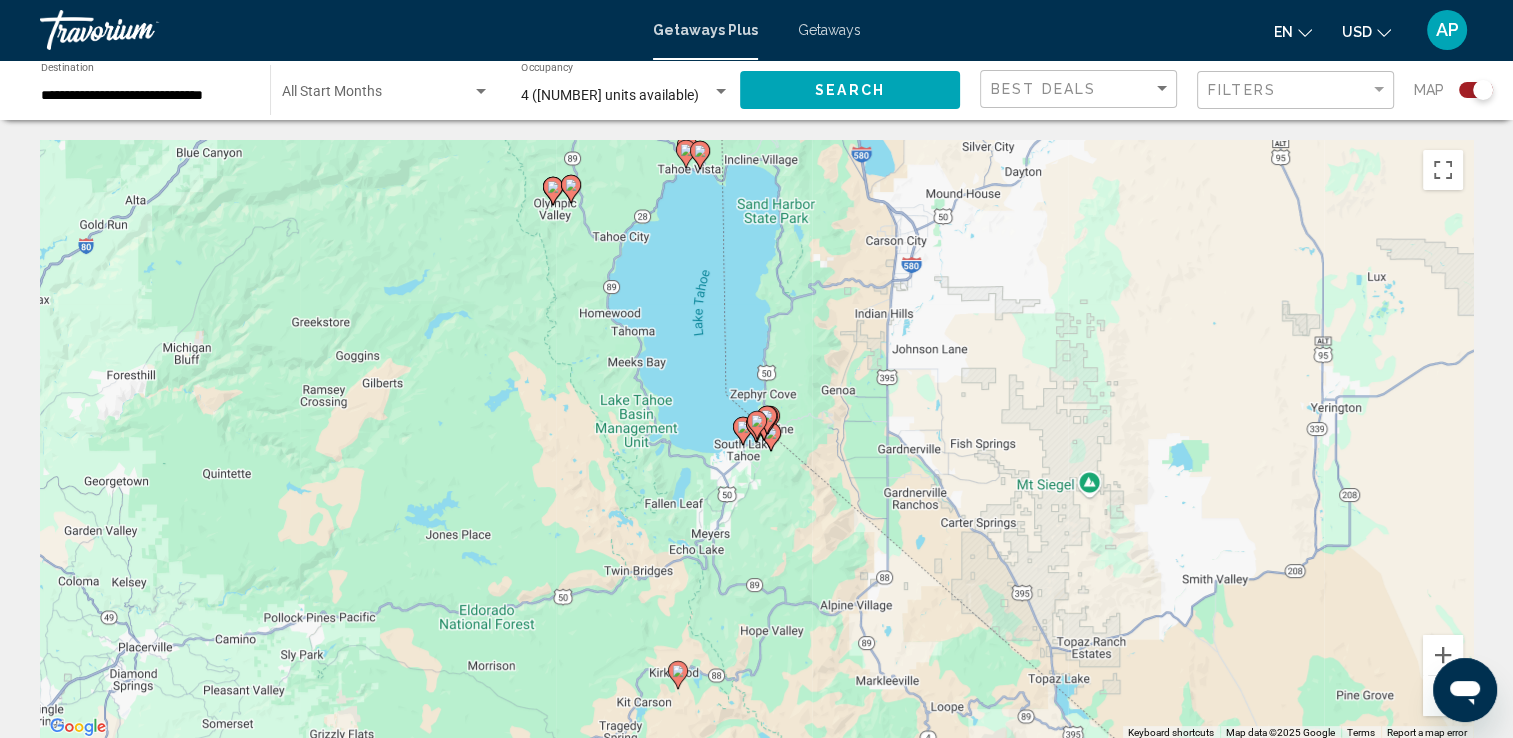 click 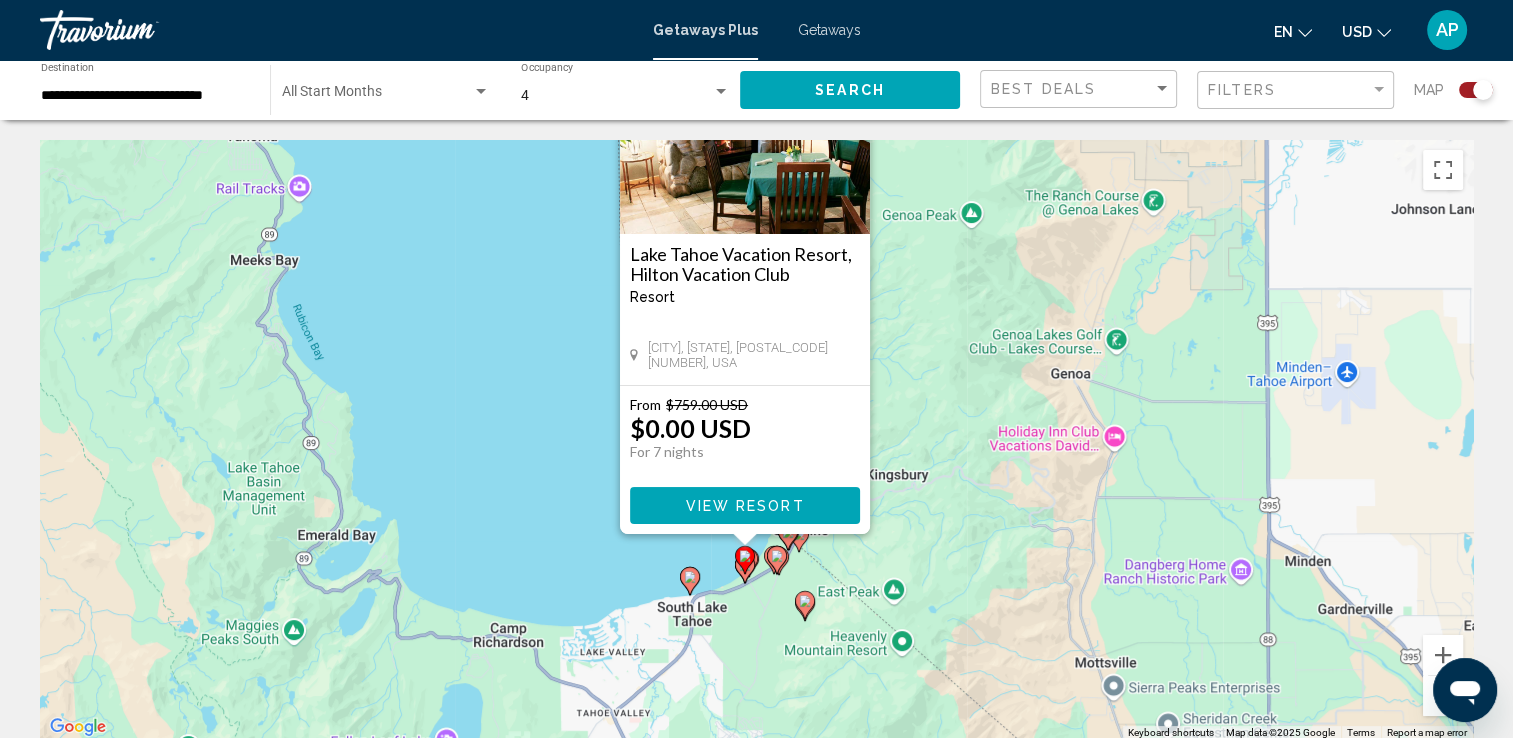 drag, startPoint x: 945, startPoint y: 571, endPoint x: 932, endPoint y: 441, distance: 130.64838 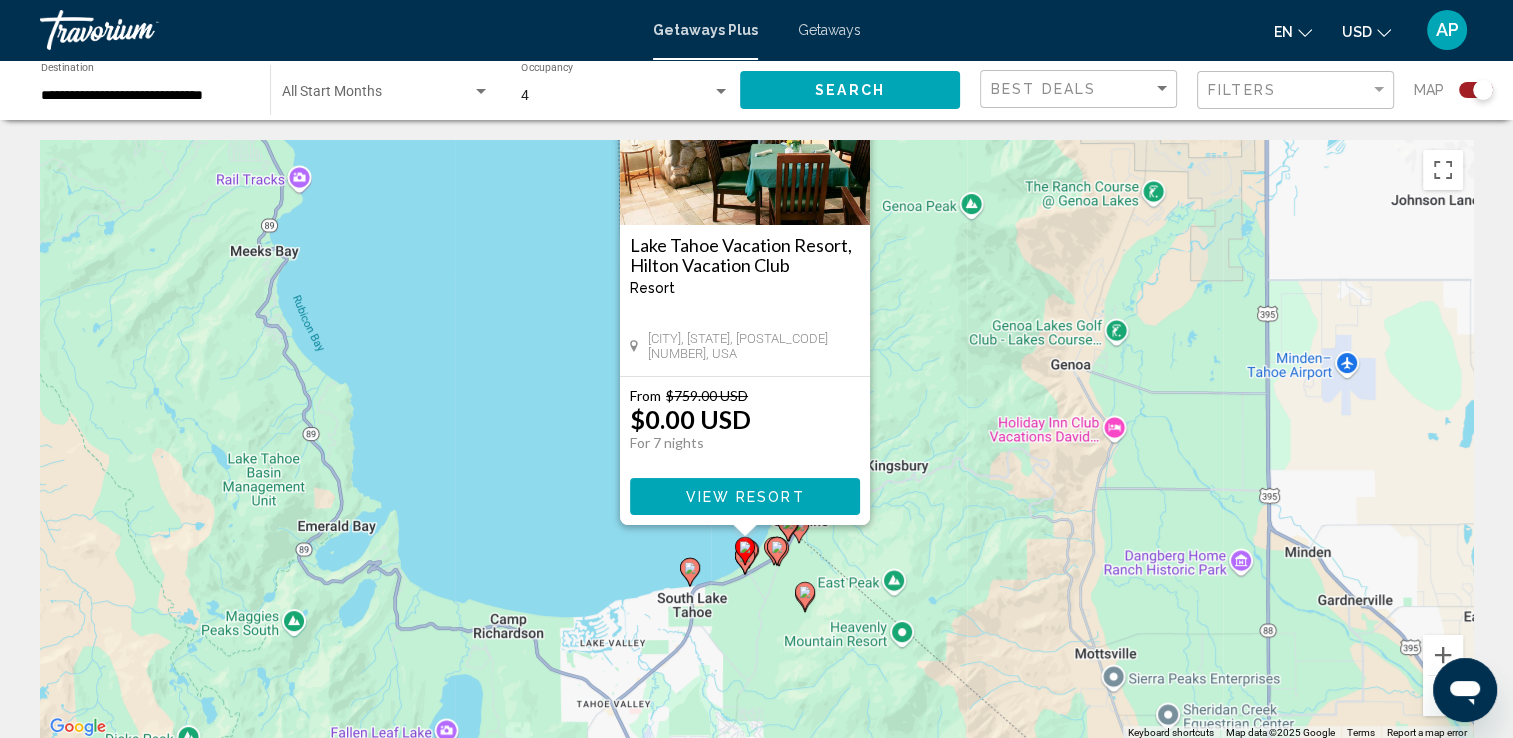 click on "View Resort" at bounding box center (745, 496) 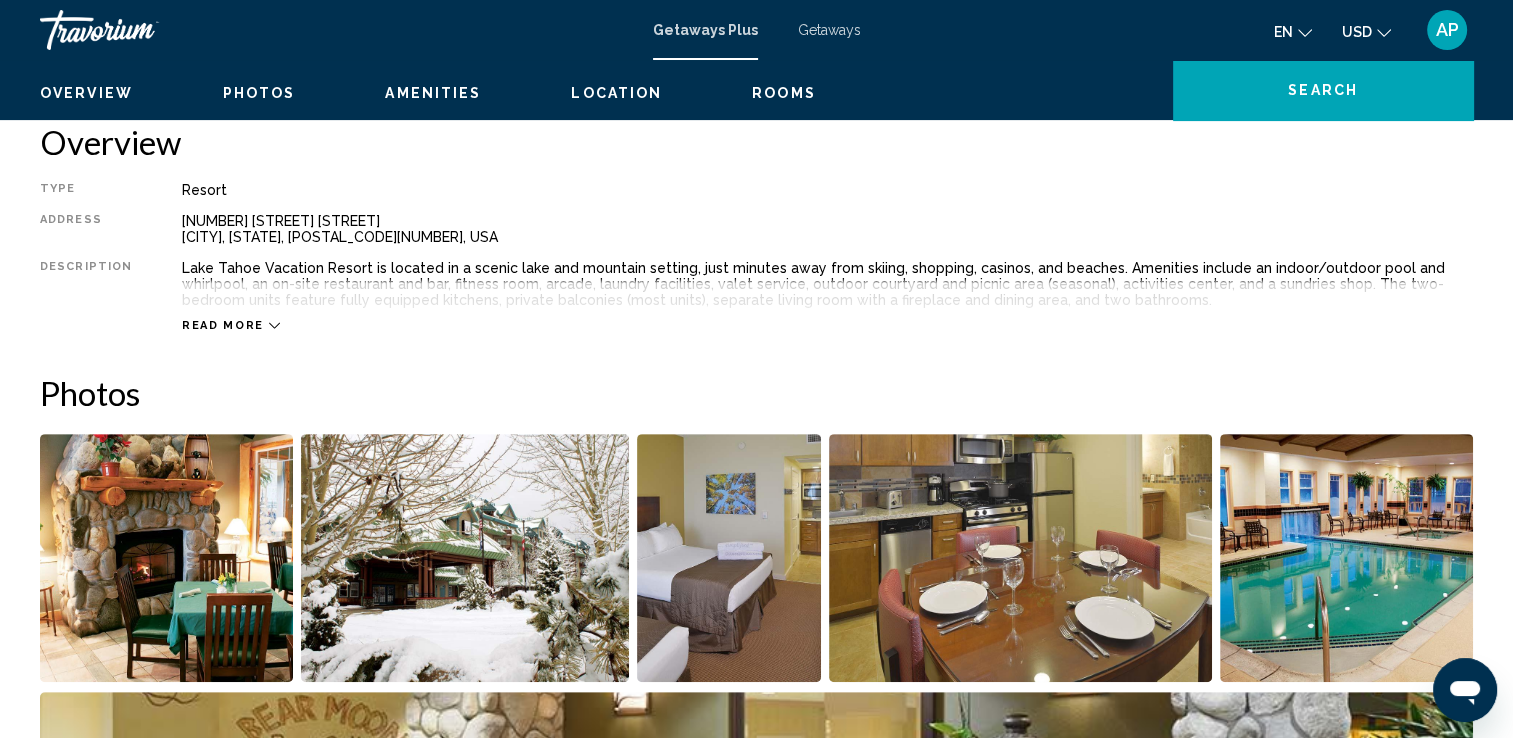 scroll, scrollTop: 0, scrollLeft: 0, axis: both 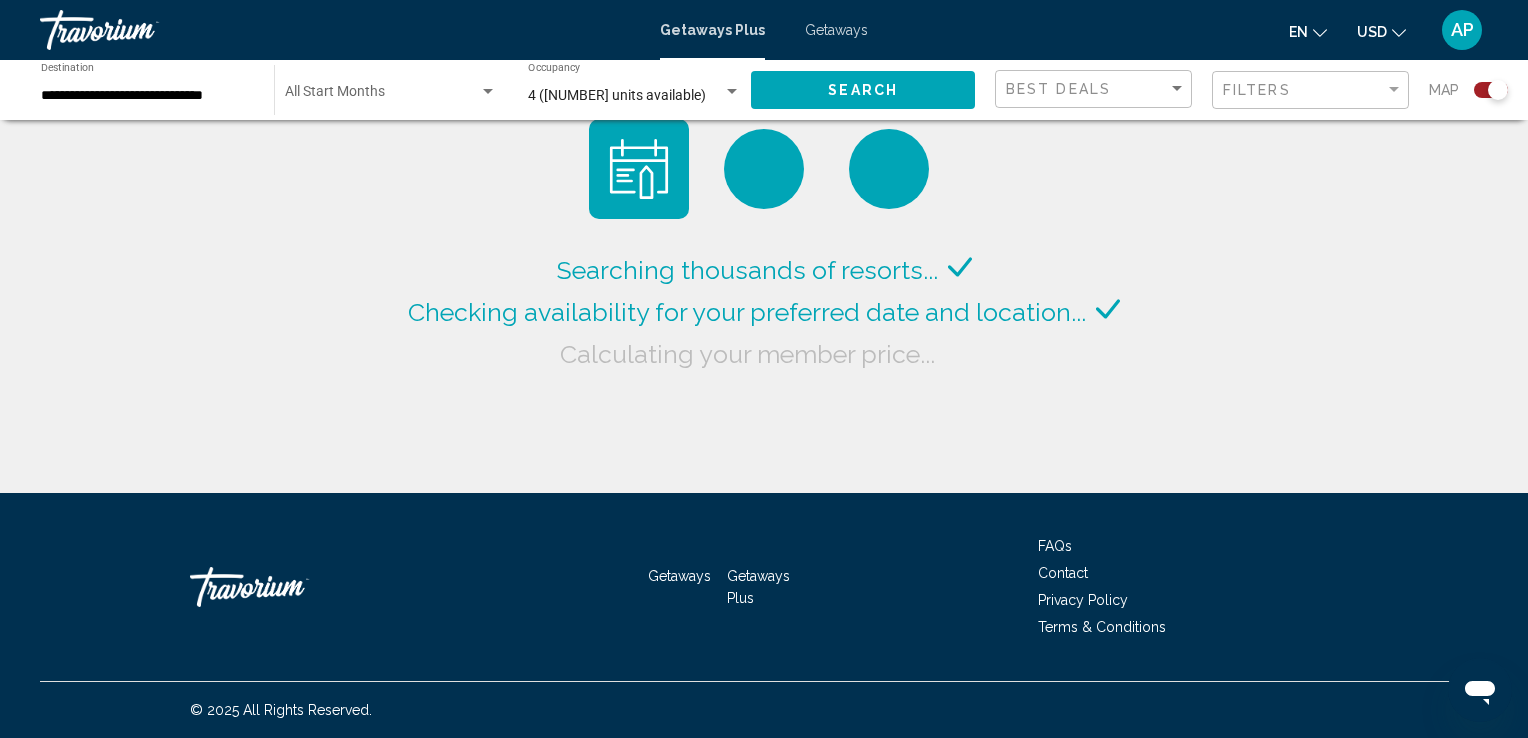 click at bounding box center (382, 96) 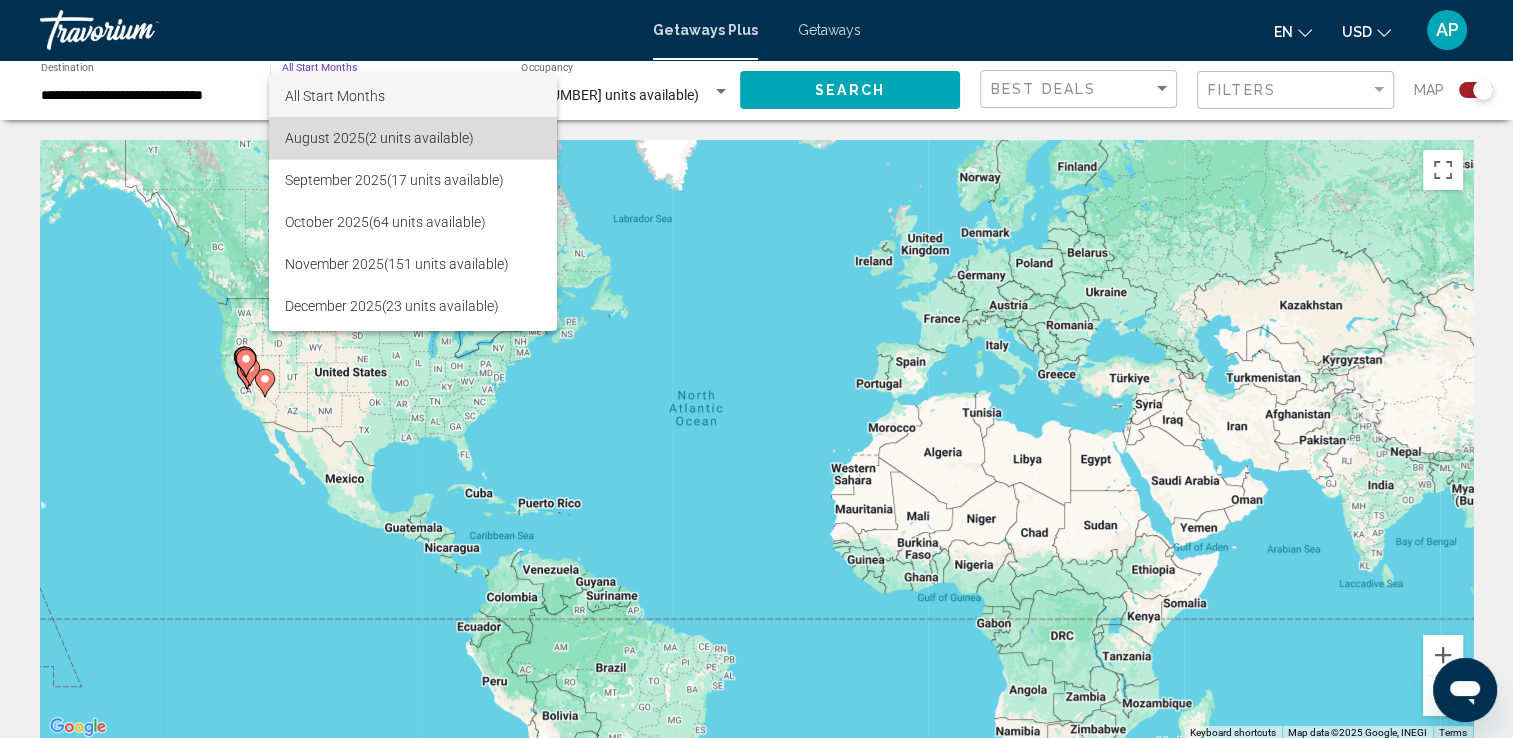 click on "[MONTH] [YEAR] ([NUMBER] units available)" at bounding box center (413, 138) 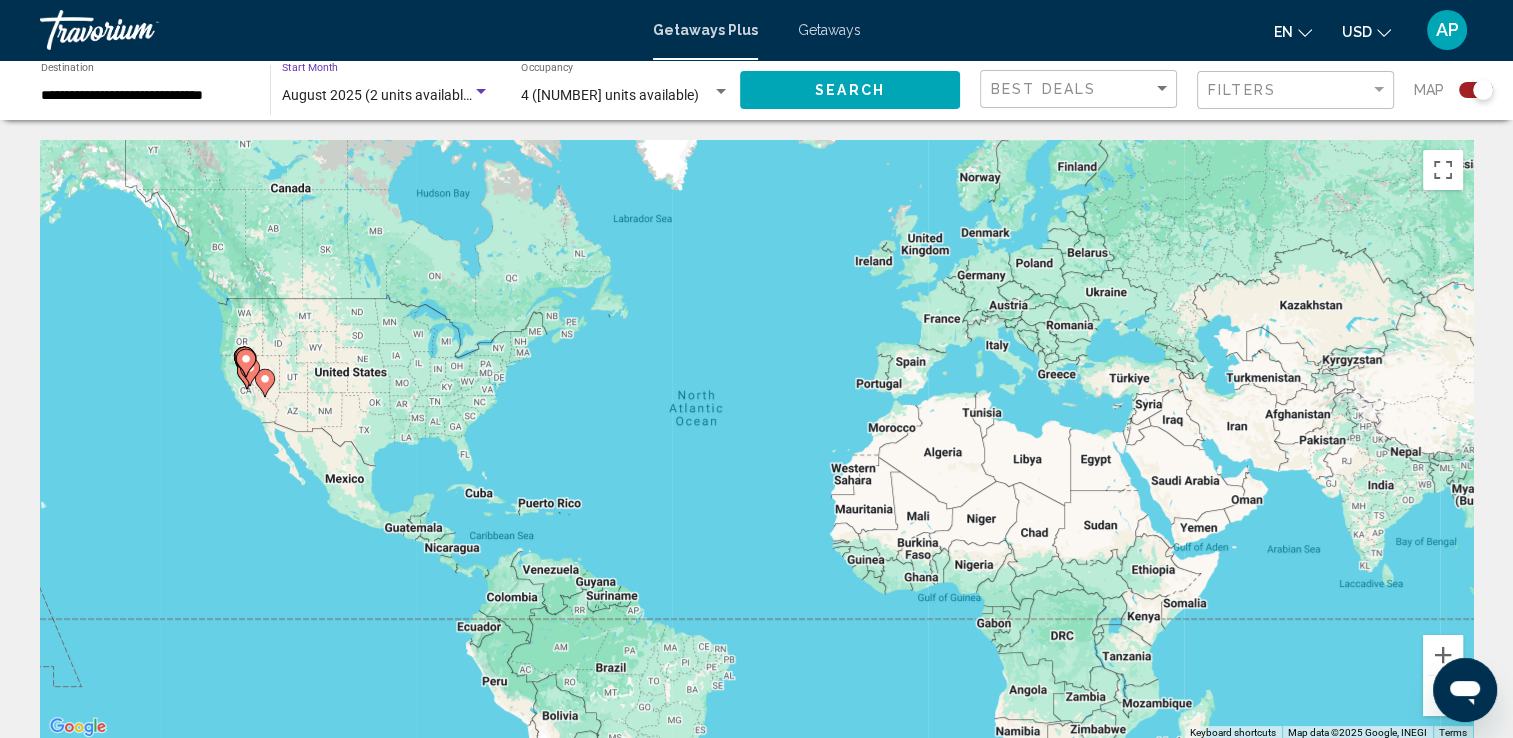 click on "Search" 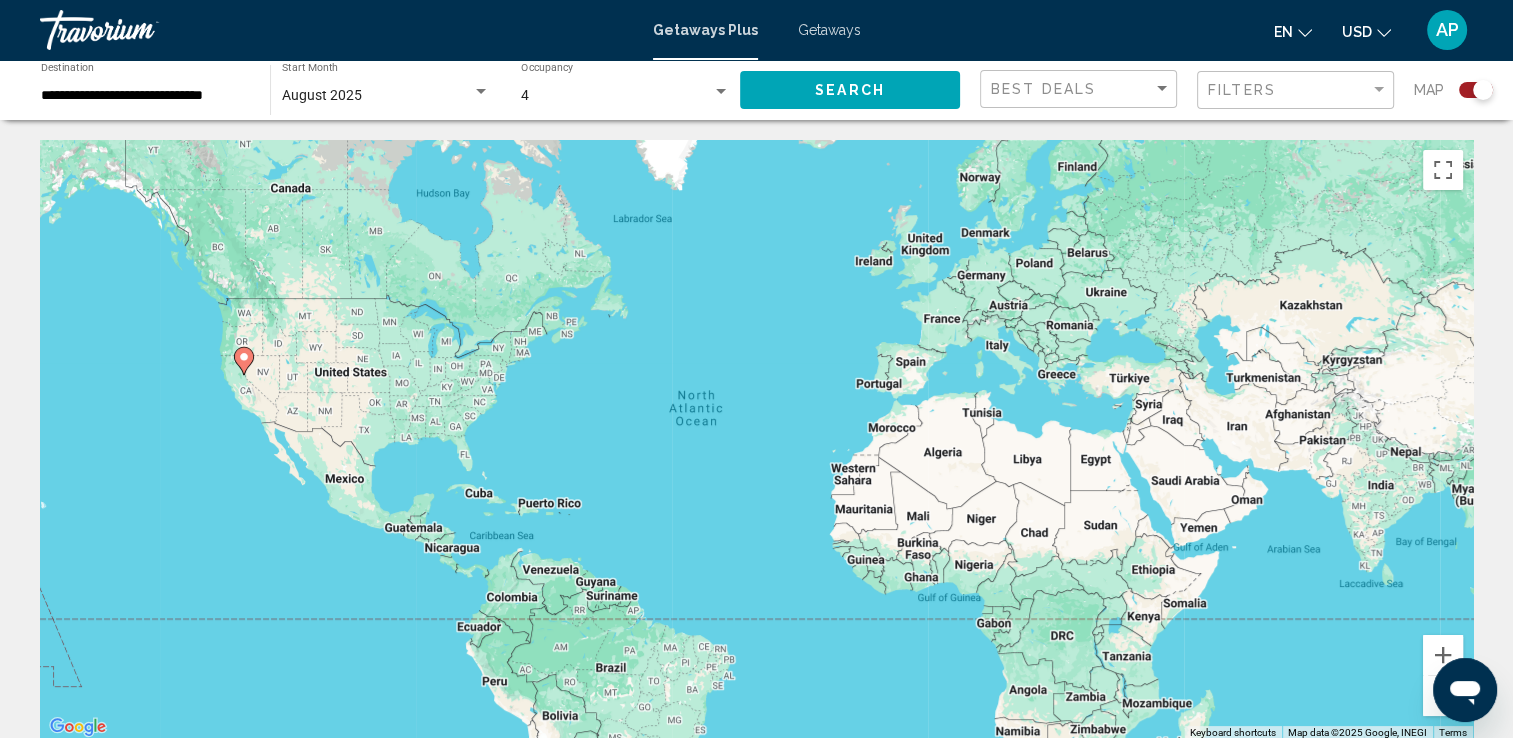 click at bounding box center [244, 361] 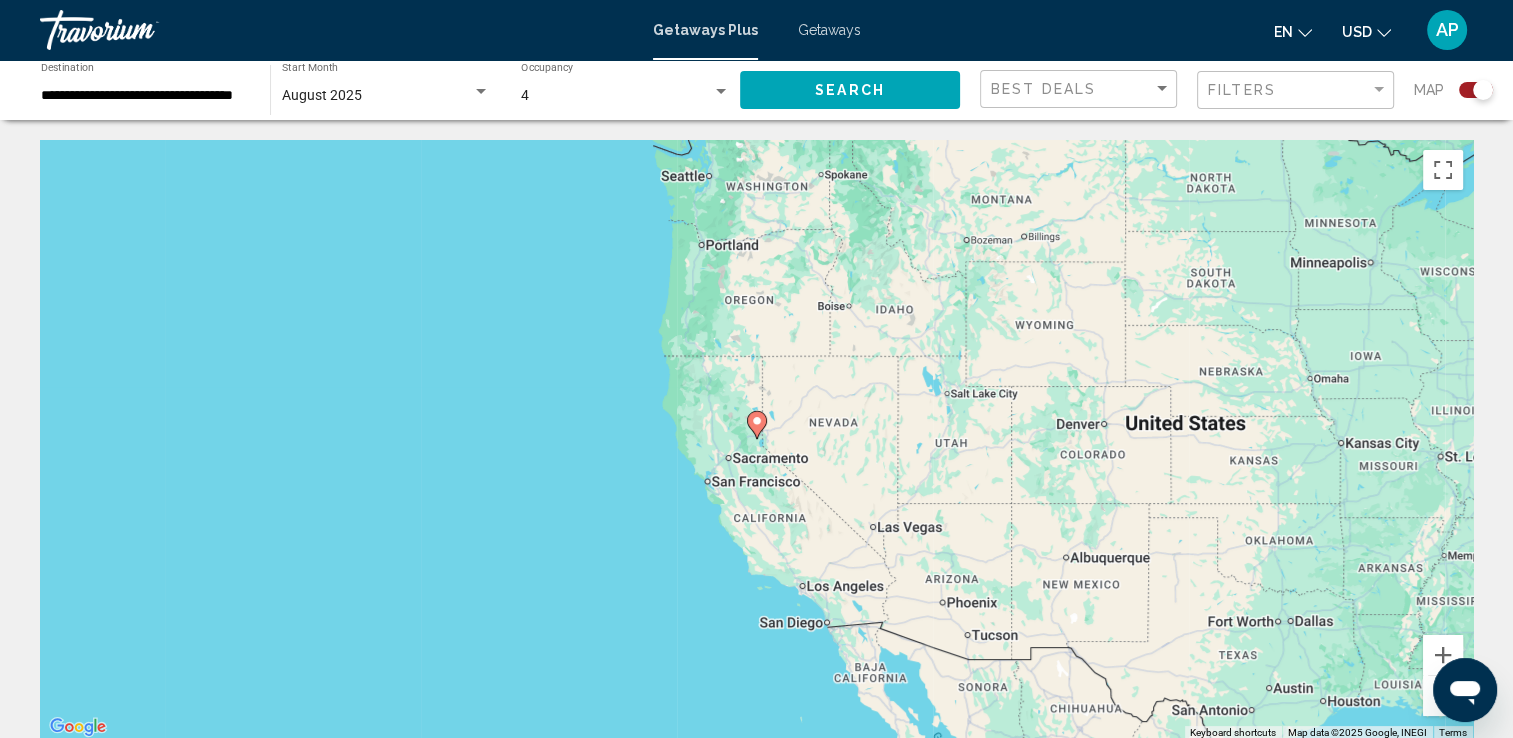 click at bounding box center (757, 425) 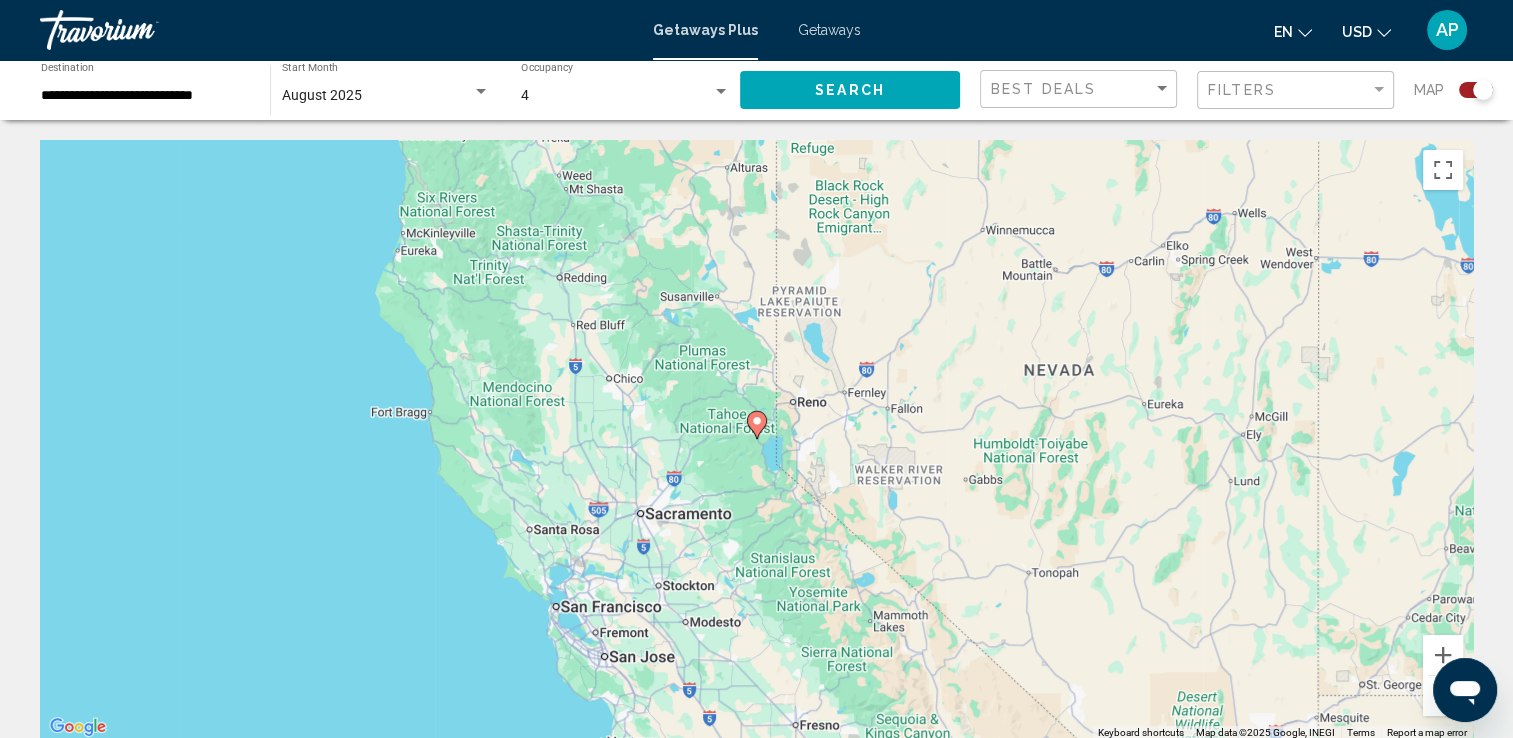 click 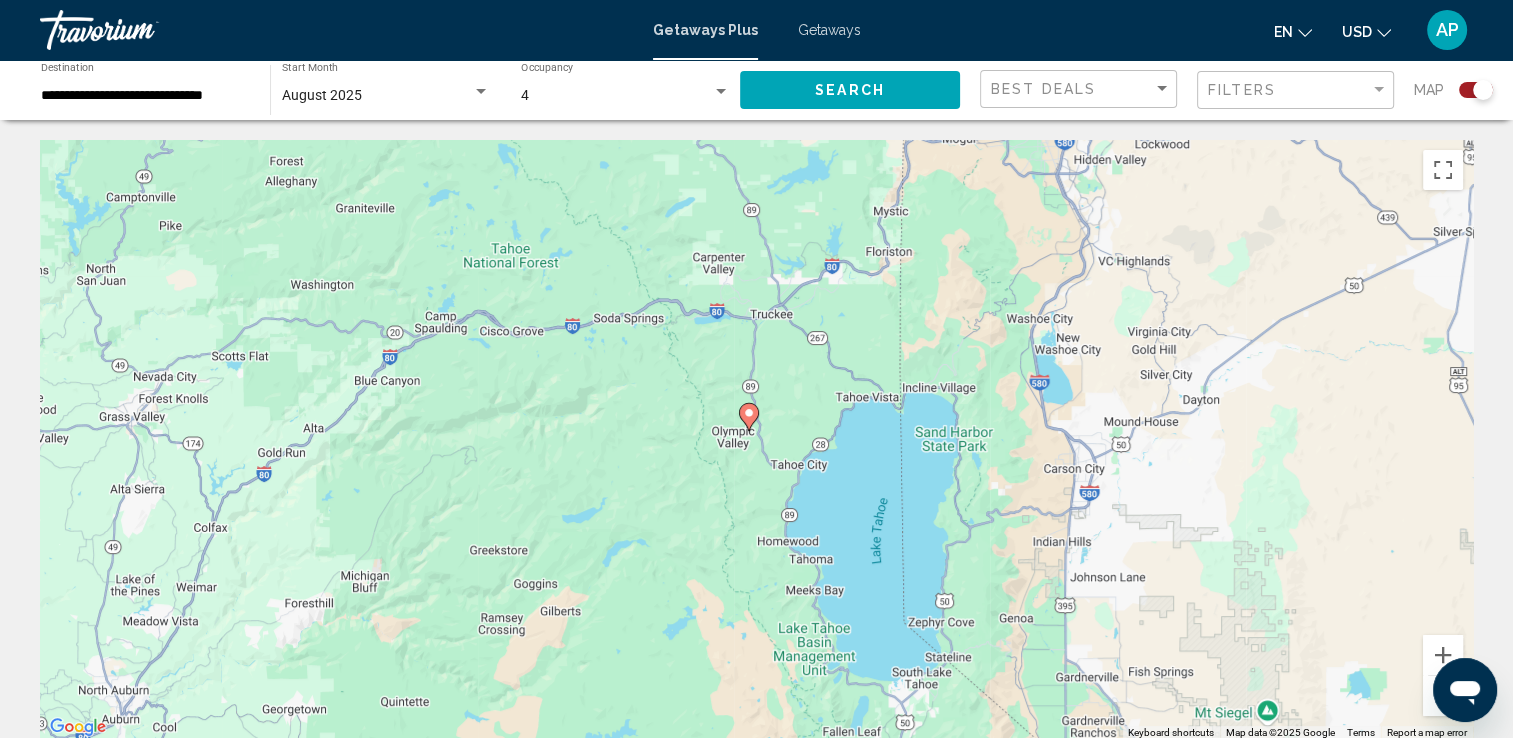 drag, startPoint x: 831, startPoint y: 530, endPoint x: 792, endPoint y: 488, distance: 57.31492 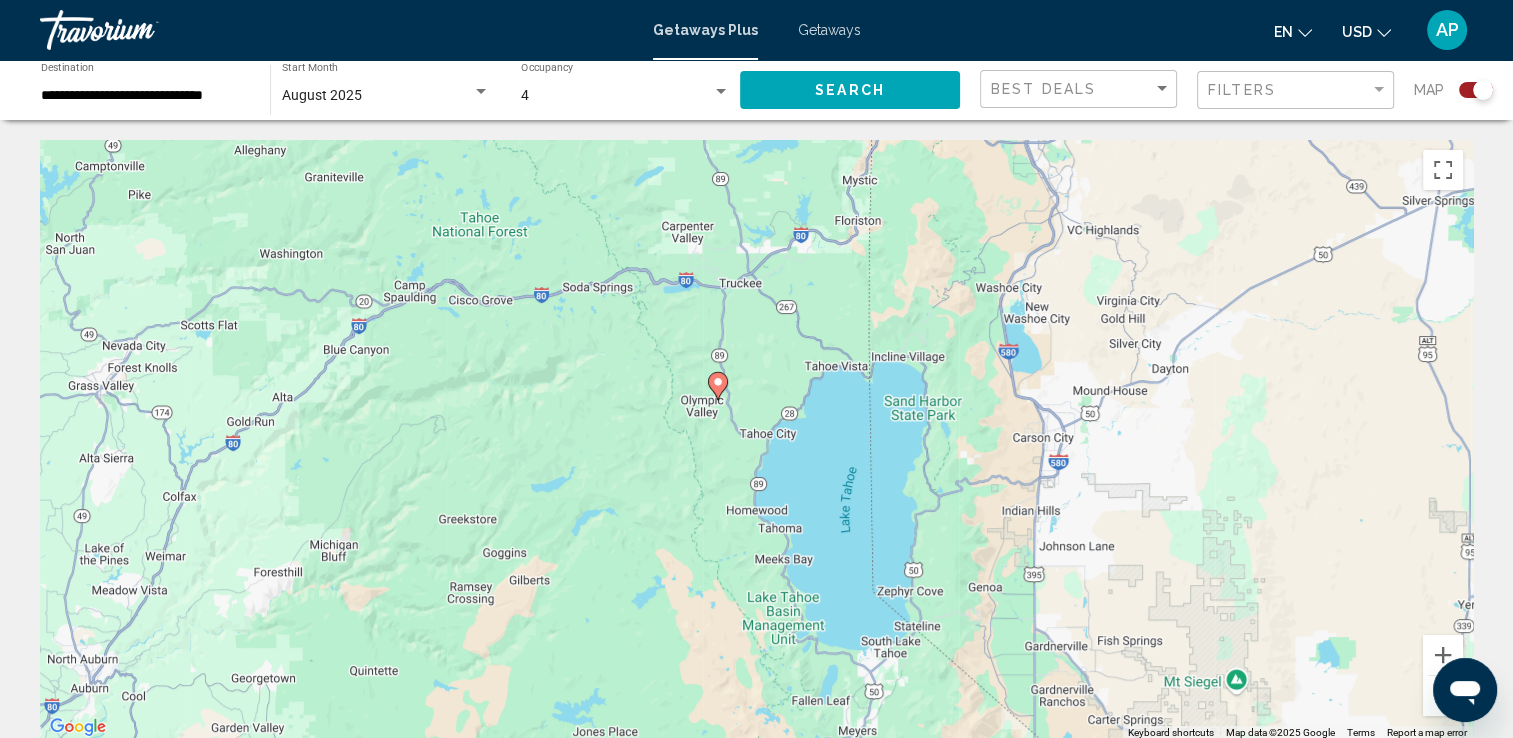 click on "To activate drag with keyboard, press Alt + Enter. Once in keyboard drag state, use the arrow keys to move the marker. To complete the drag, press the Enter key. To cancel, press Escape." at bounding box center [756, 440] 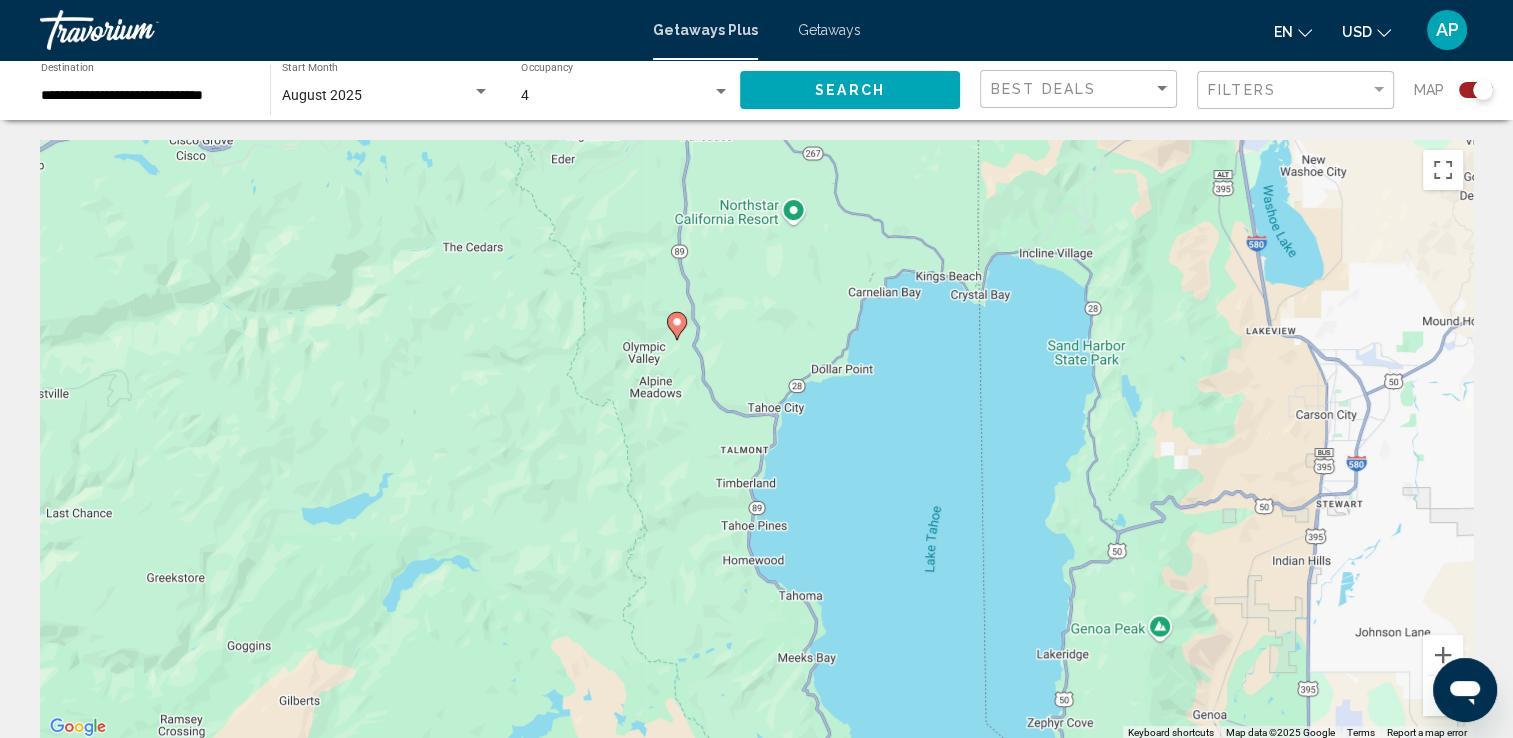 click 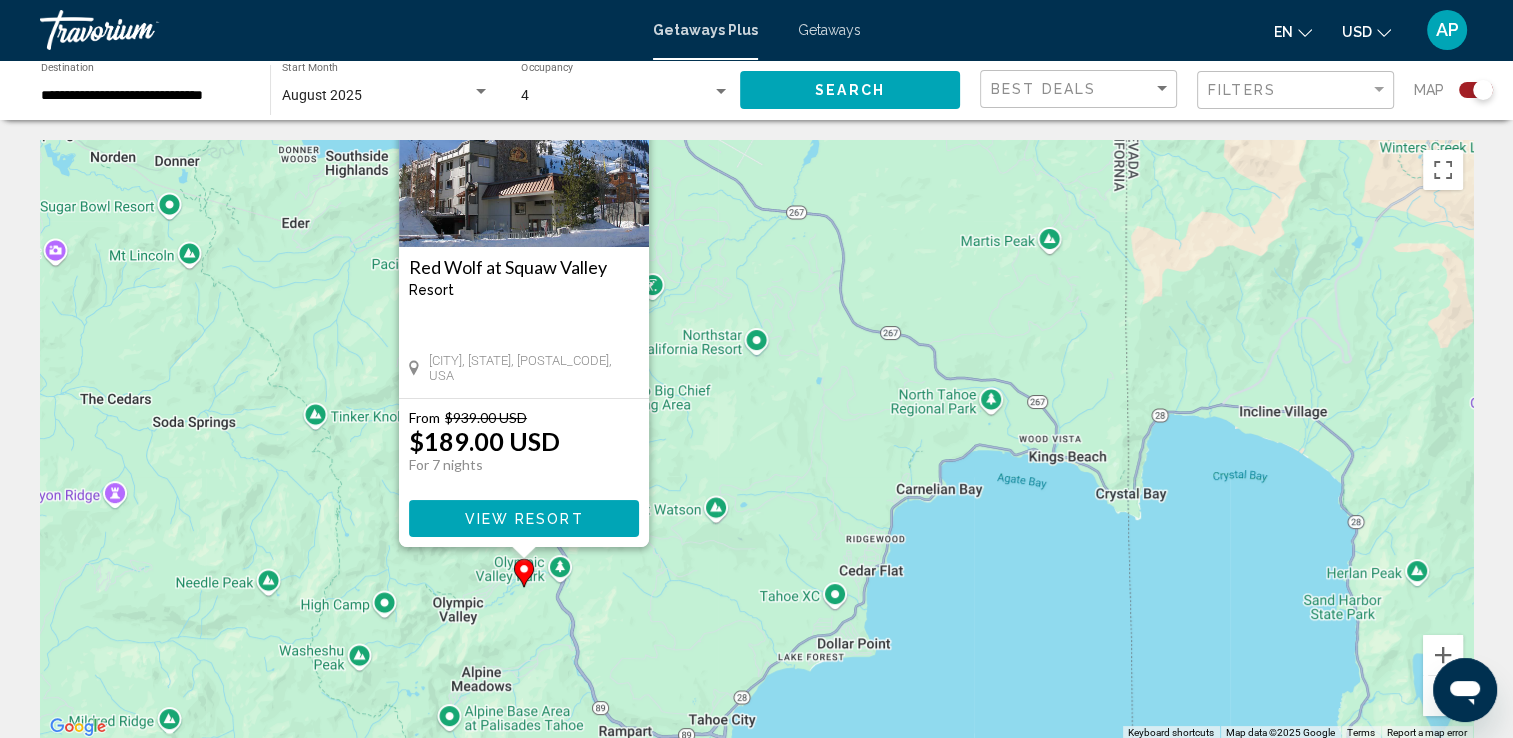 drag, startPoint x: 892, startPoint y: 544, endPoint x: 860, endPoint y: 463, distance: 87.0919 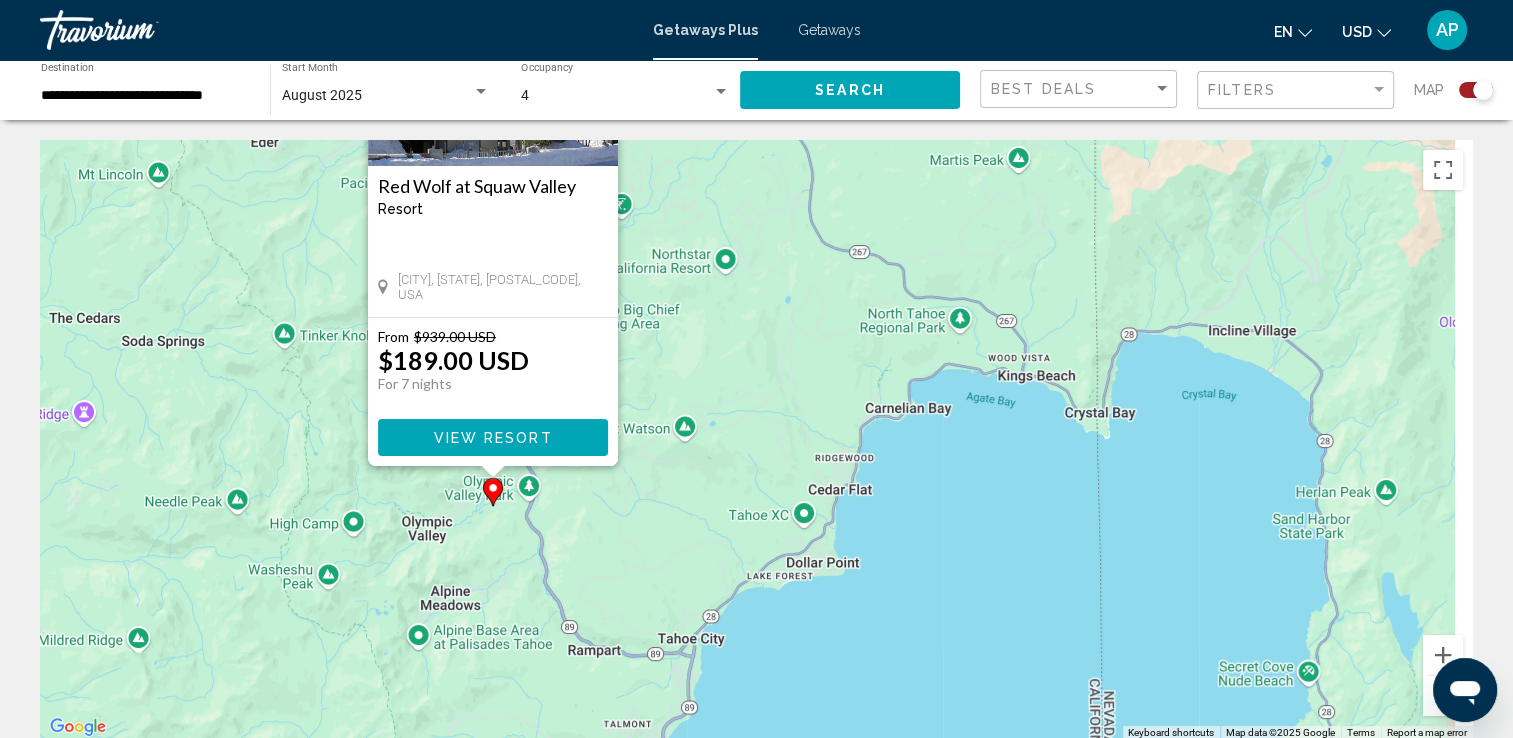 drag, startPoint x: 902, startPoint y: 618, endPoint x: 846, endPoint y: 459, distance: 168.57343 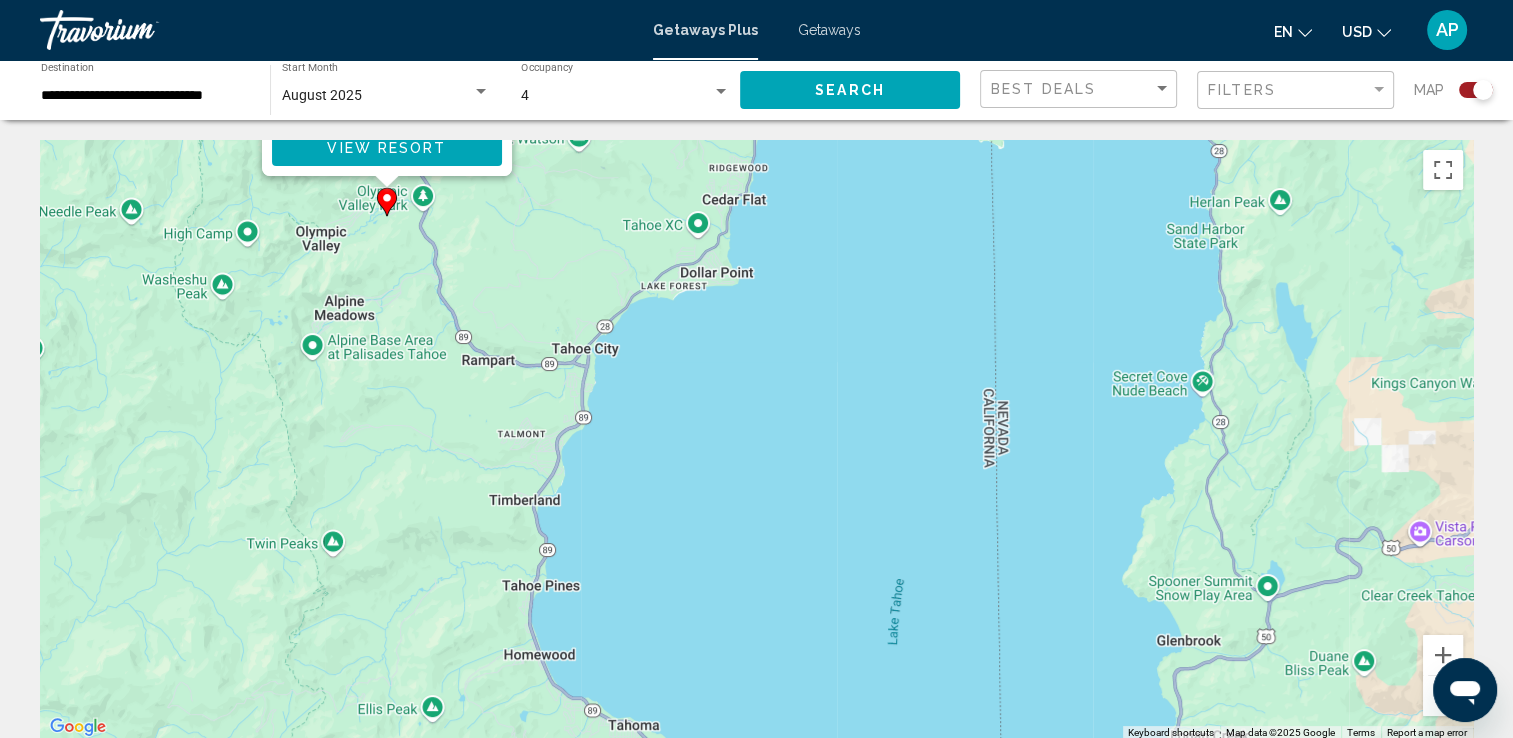 drag, startPoint x: 918, startPoint y: 457, endPoint x: 850, endPoint y: 382, distance: 101.23734 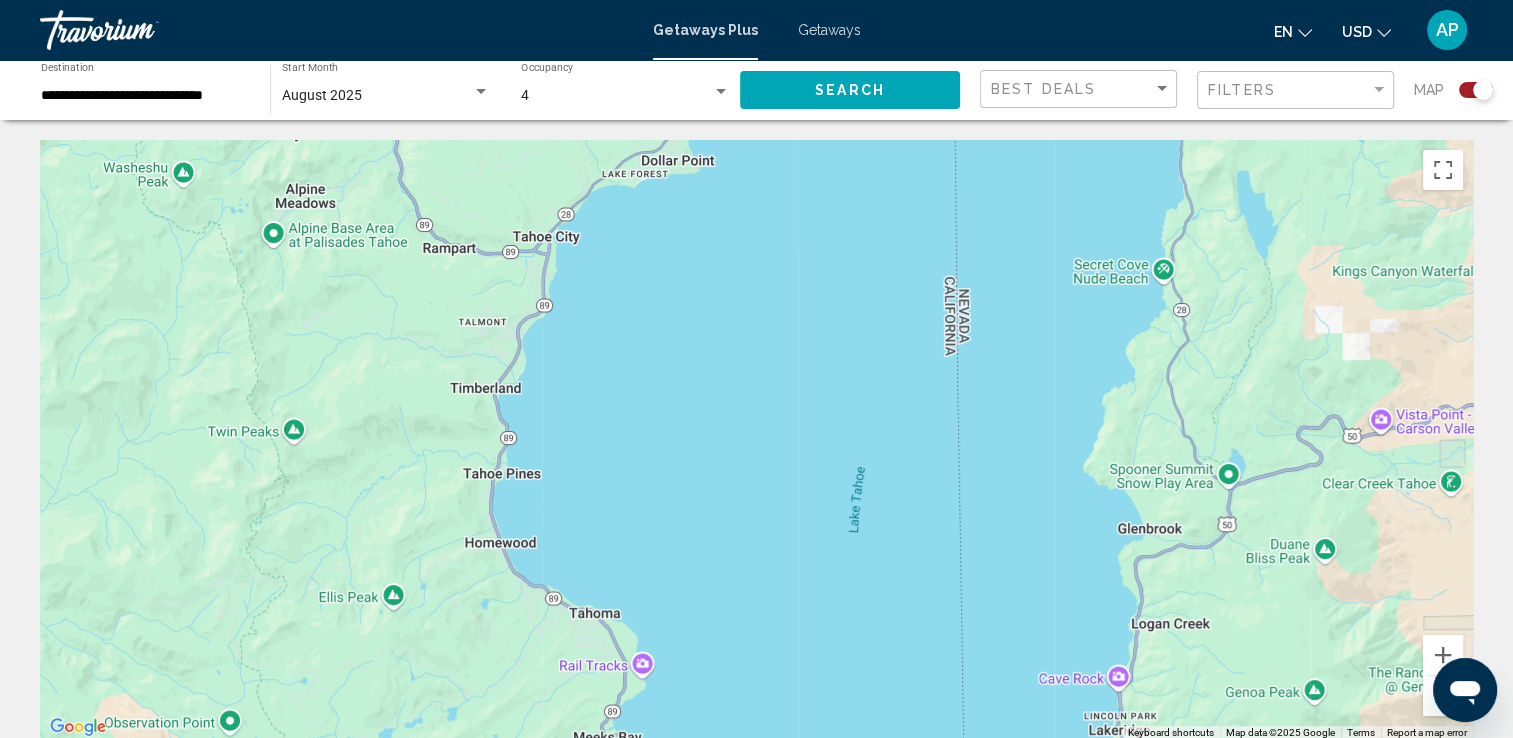 drag, startPoint x: 748, startPoint y: 364, endPoint x: 1010, endPoint y: 561, distance: 327.80023 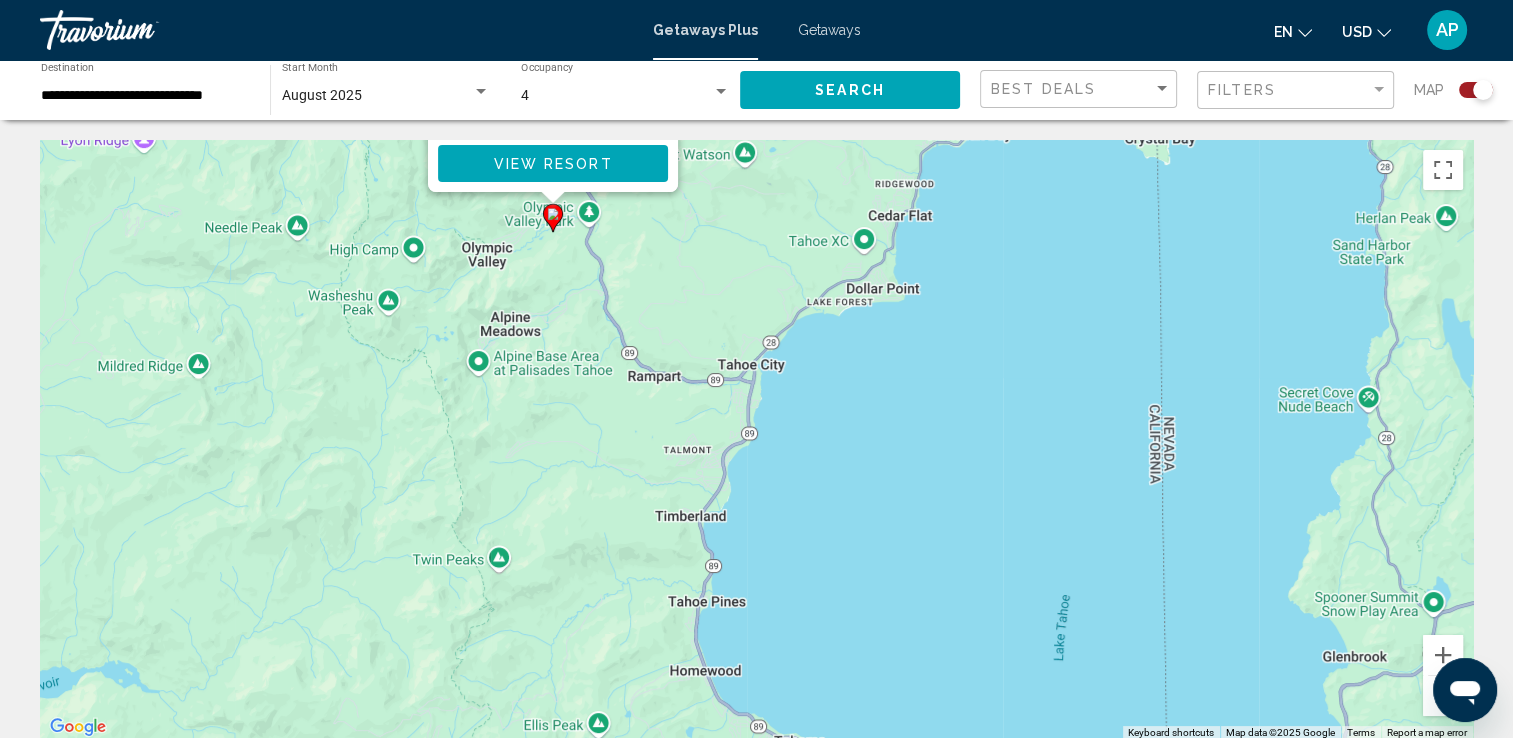 click on "View Resort" at bounding box center (552, 164) 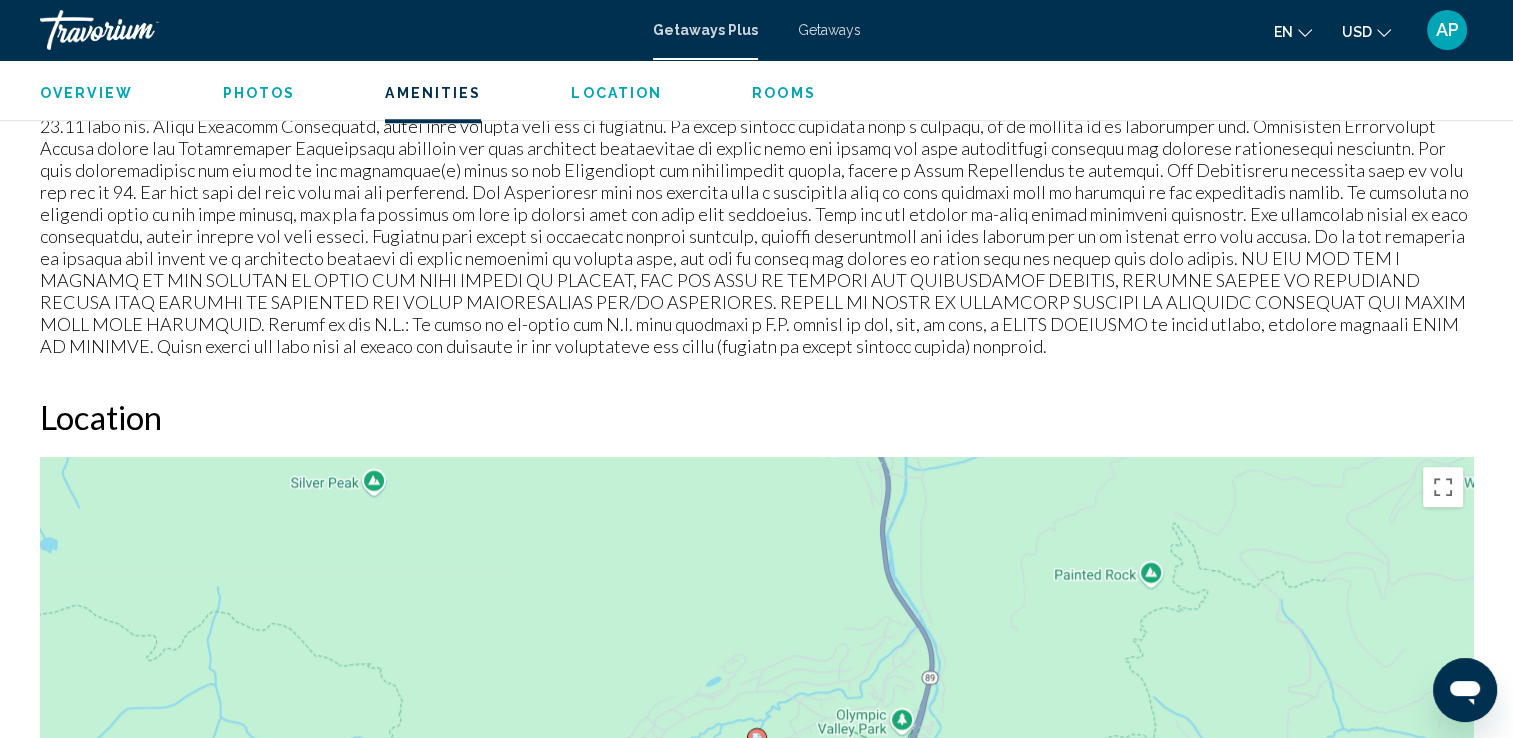 scroll, scrollTop: 1665, scrollLeft: 0, axis: vertical 